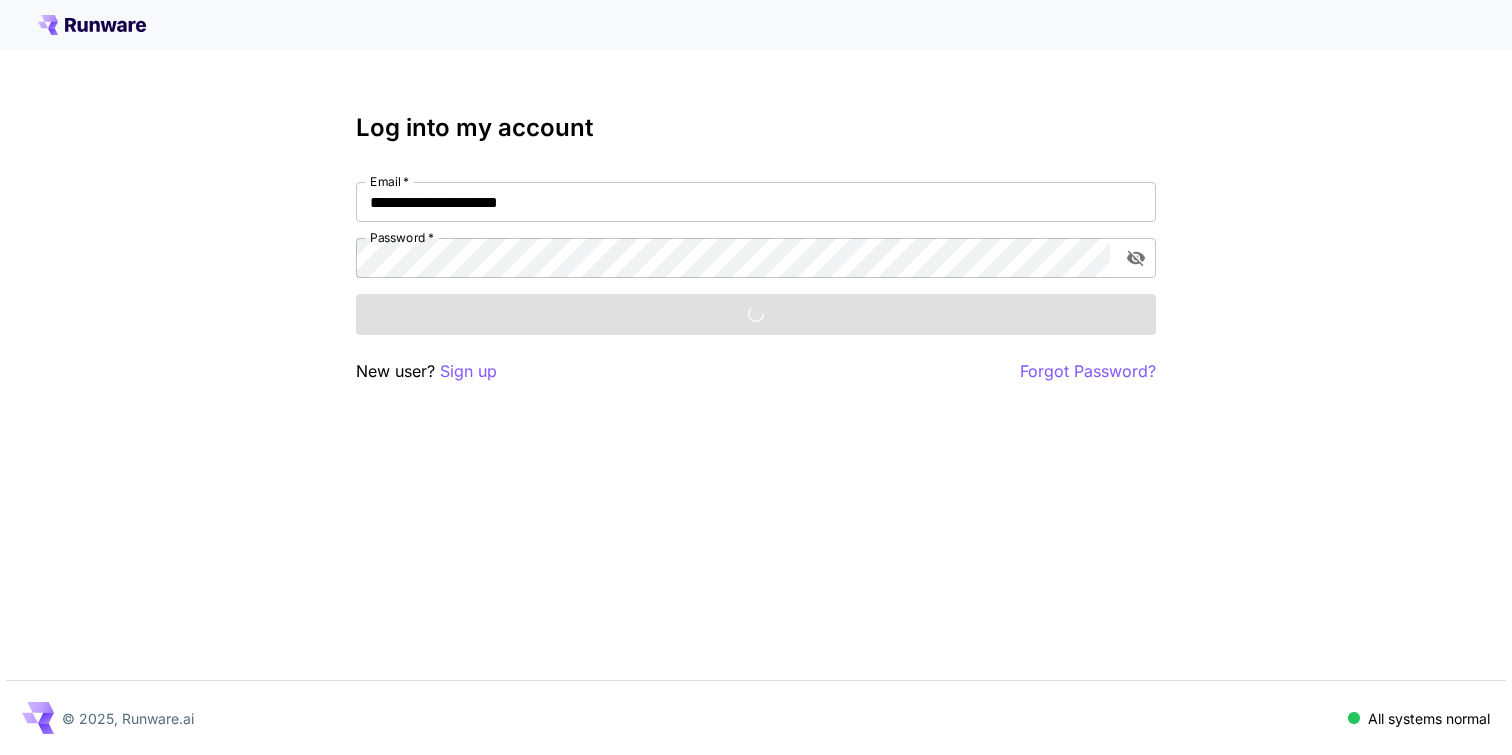 scroll, scrollTop: 0, scrollLeft: 0, axis: both 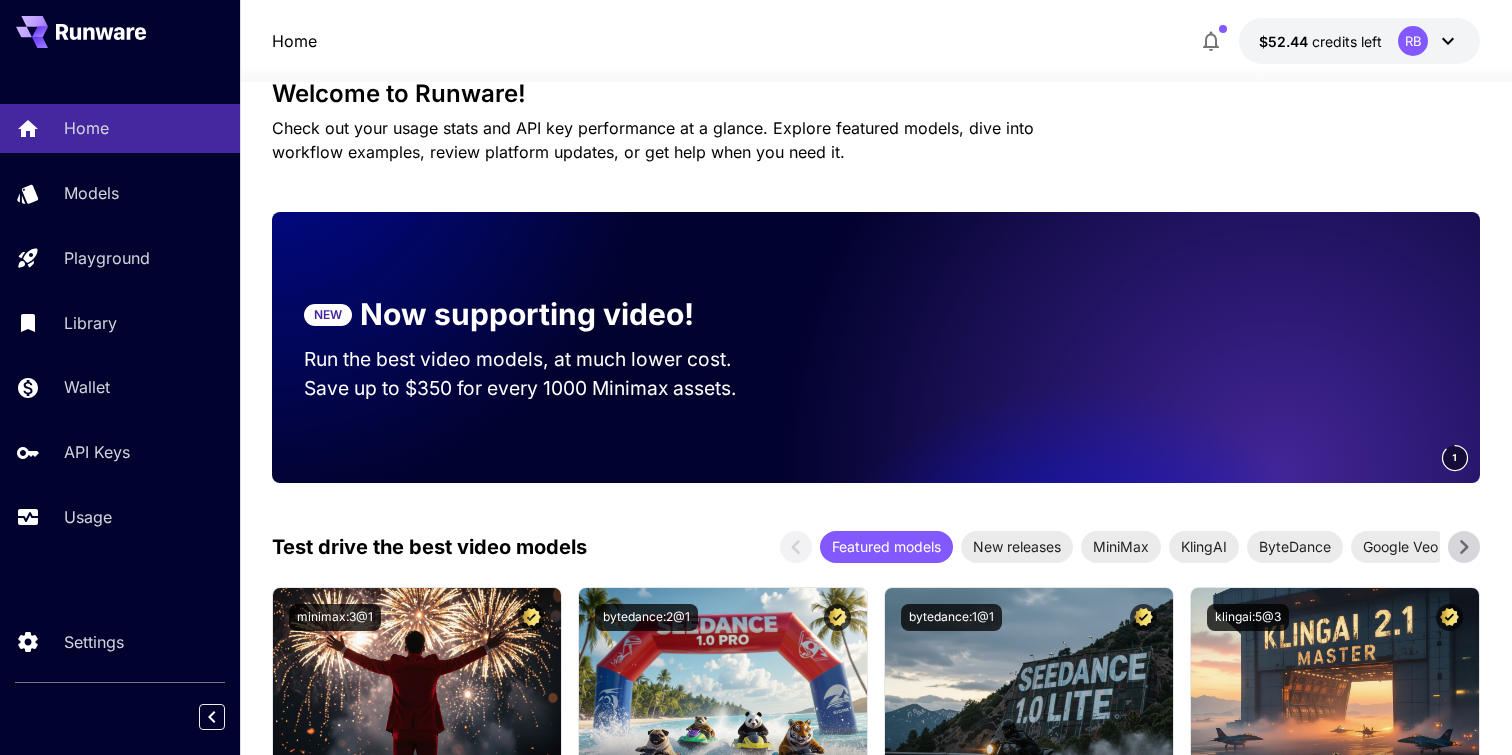 click 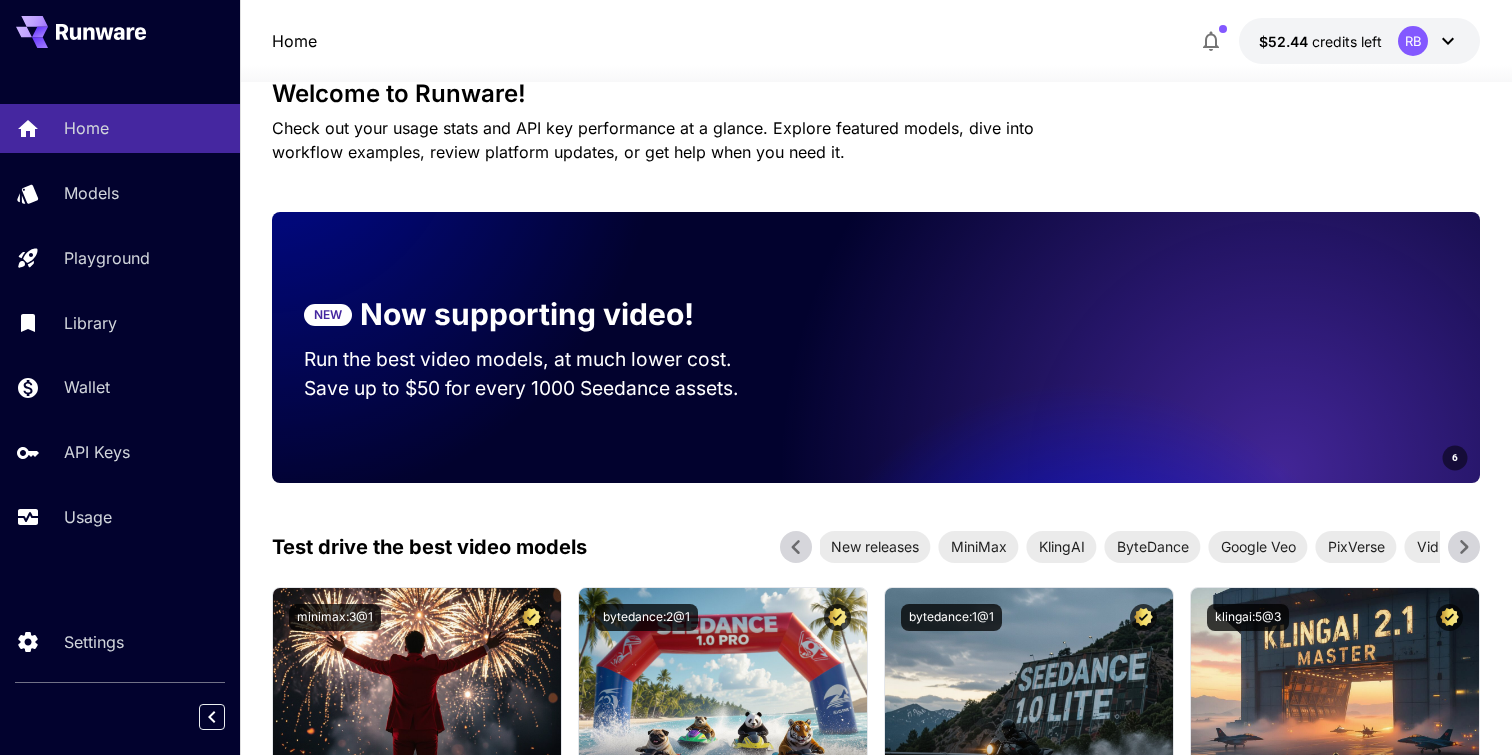 click 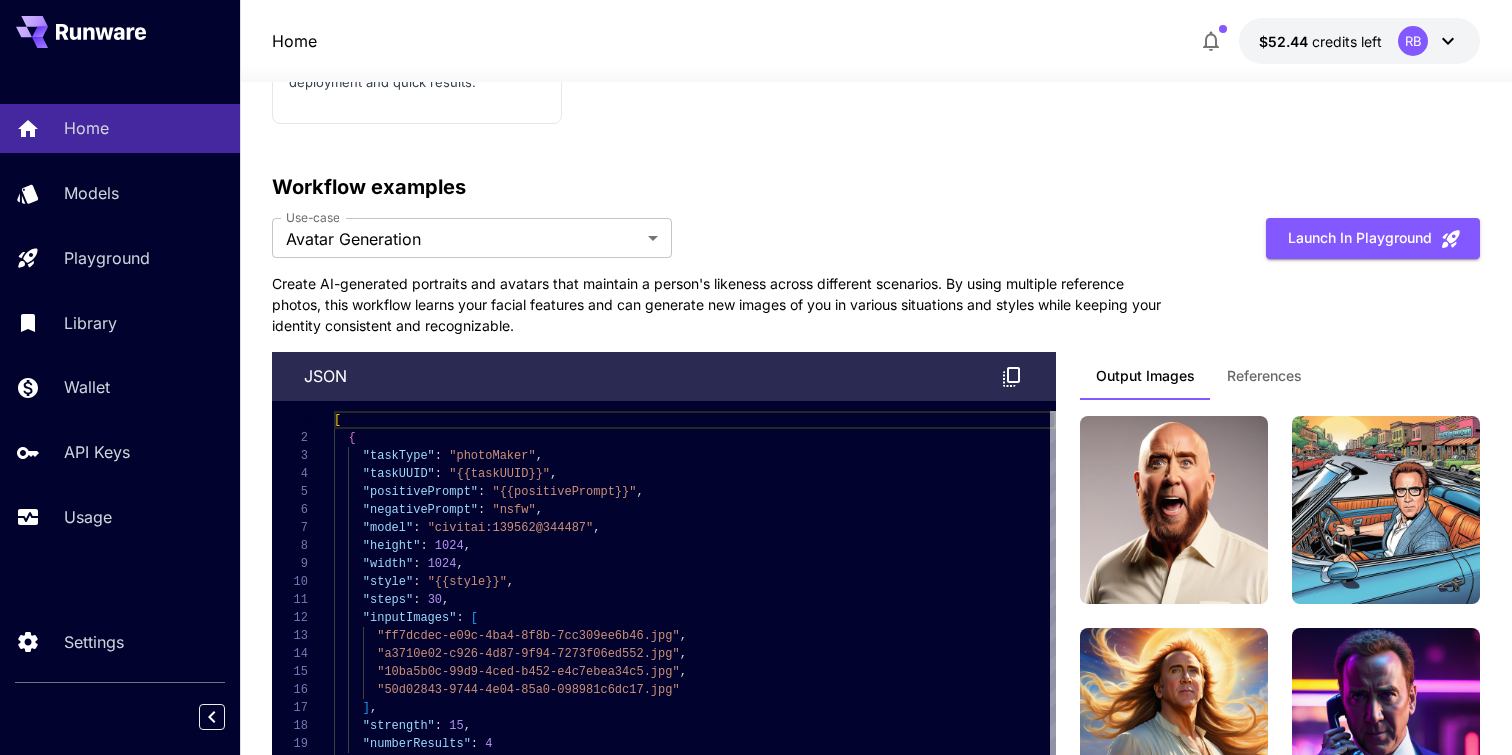 scroll, scrollTop: 4916, scrollLeft: 0, axis: vertical 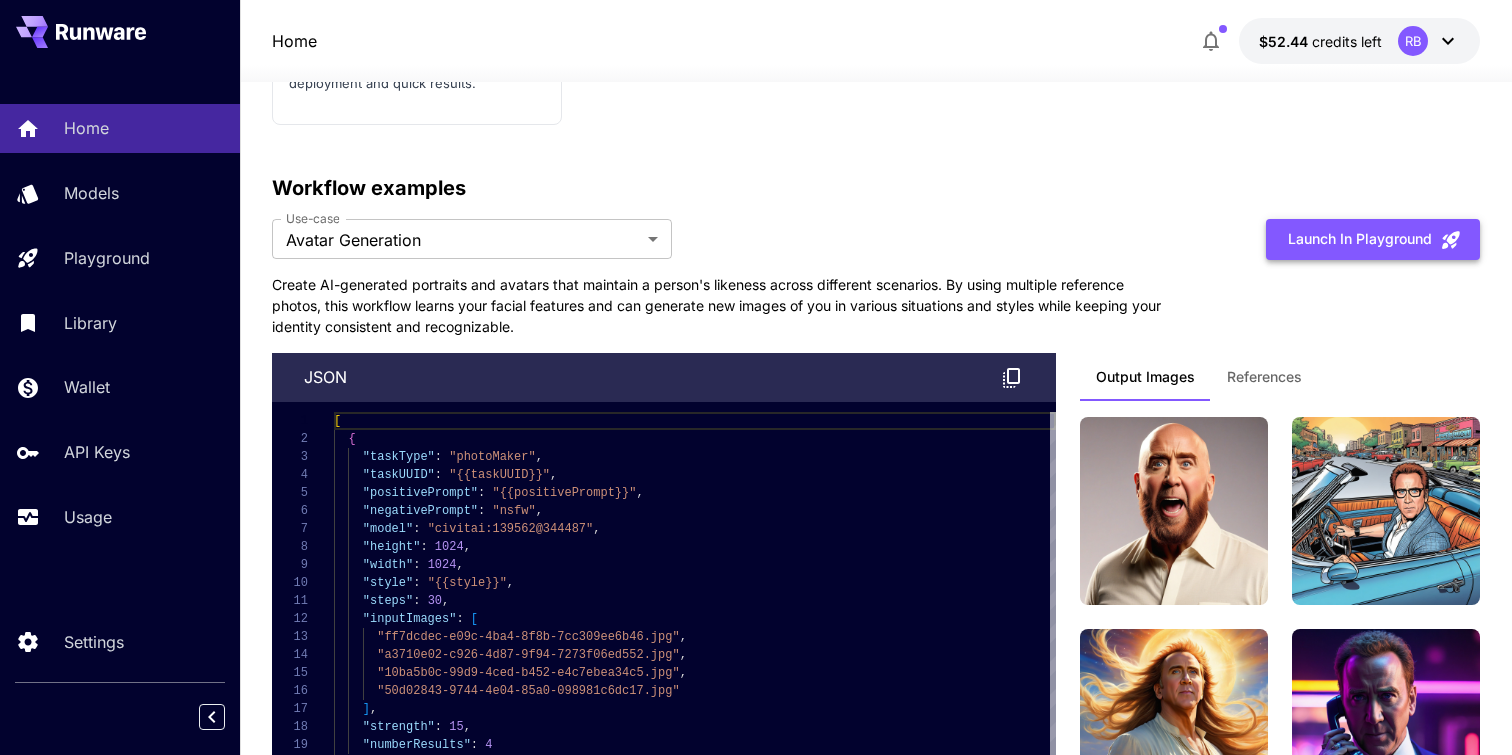 click on "Launch in Playground" at bounding box center [1373, 239] 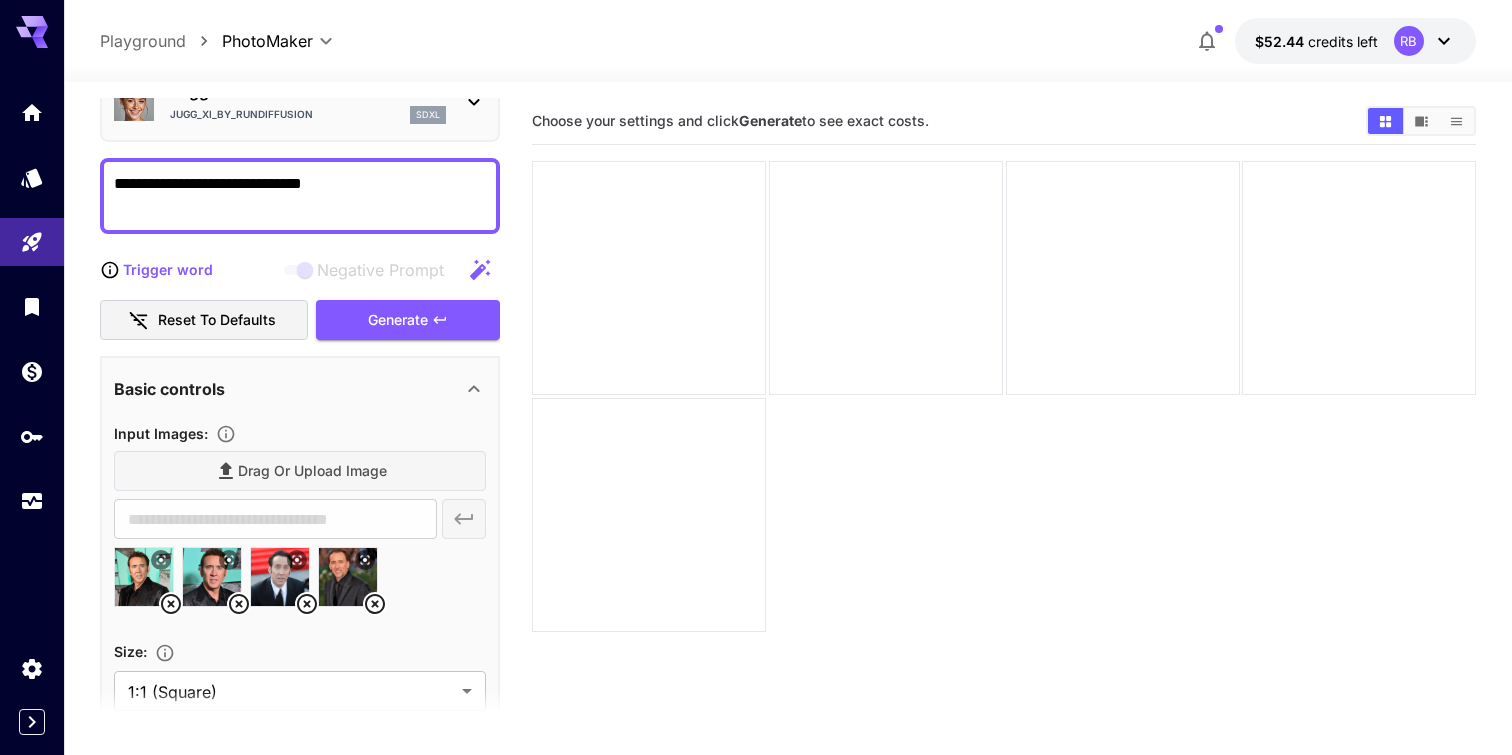 scroll, scrollTop: 123, scrollLeft: 0, axis: vertical 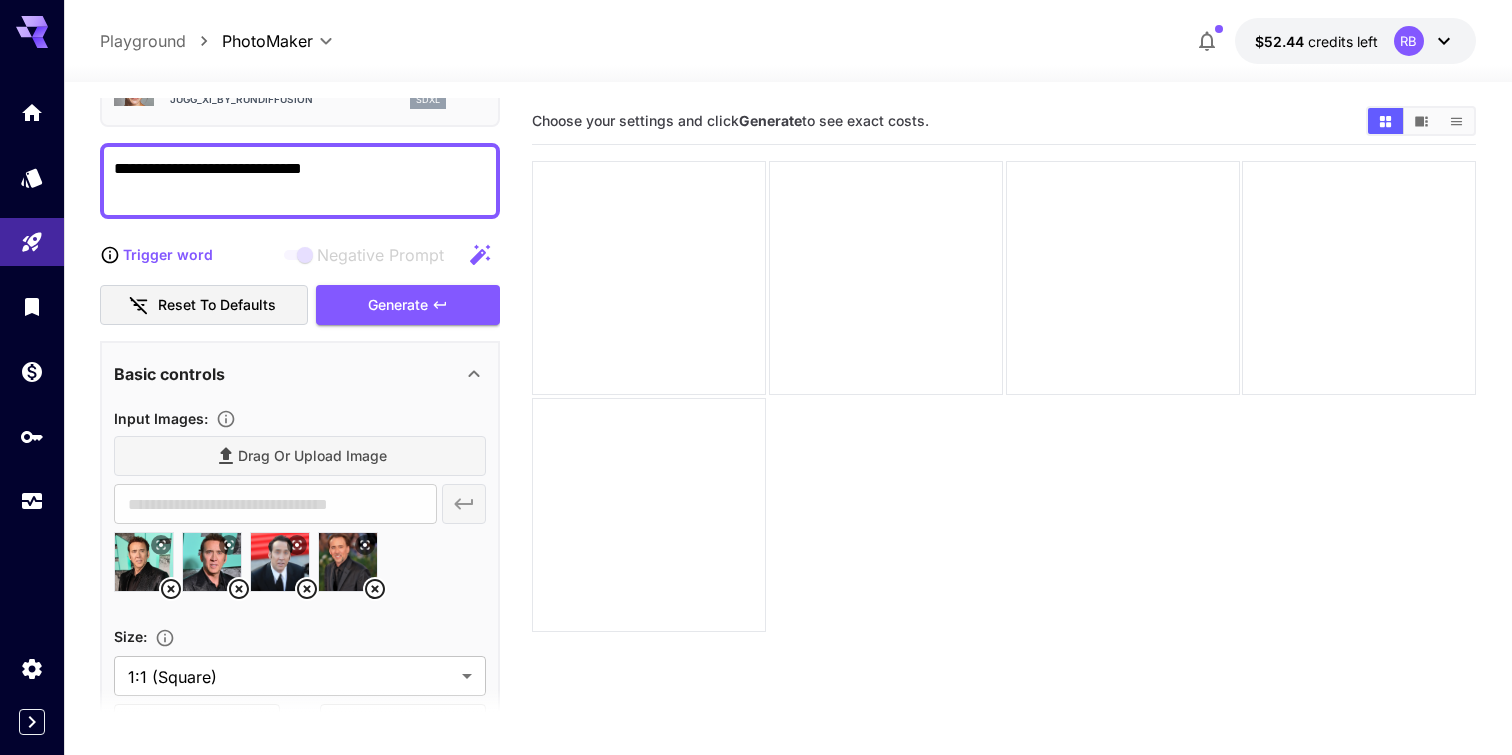 click 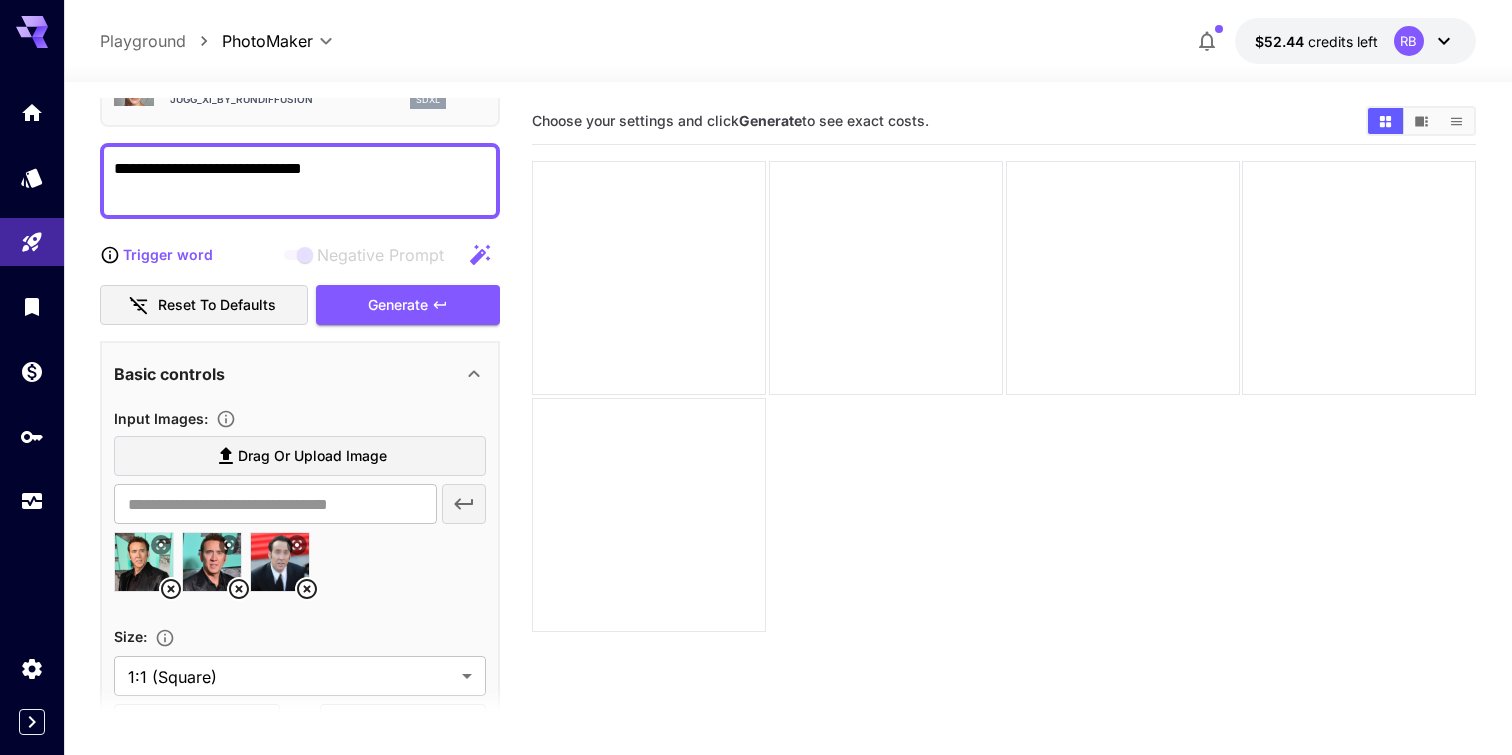click 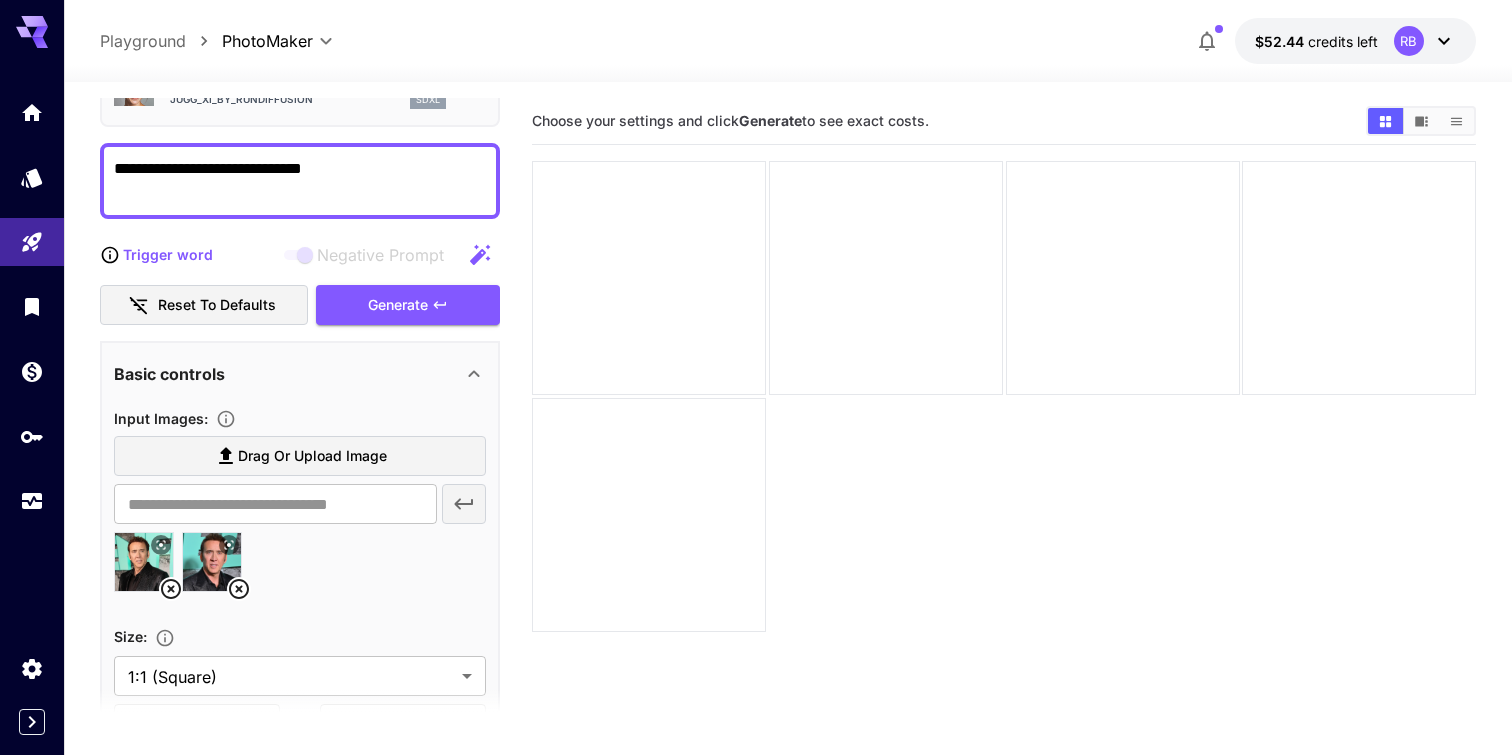 click 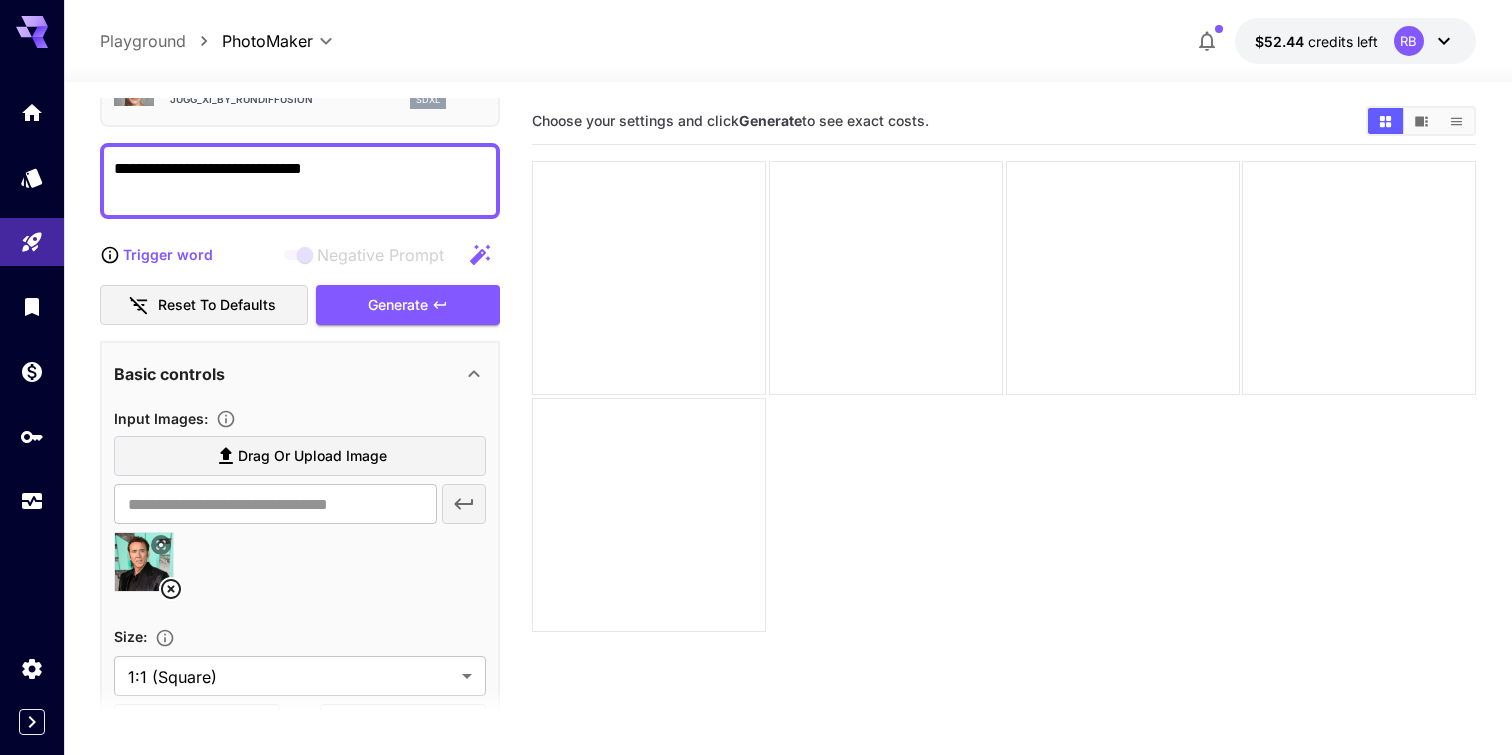click 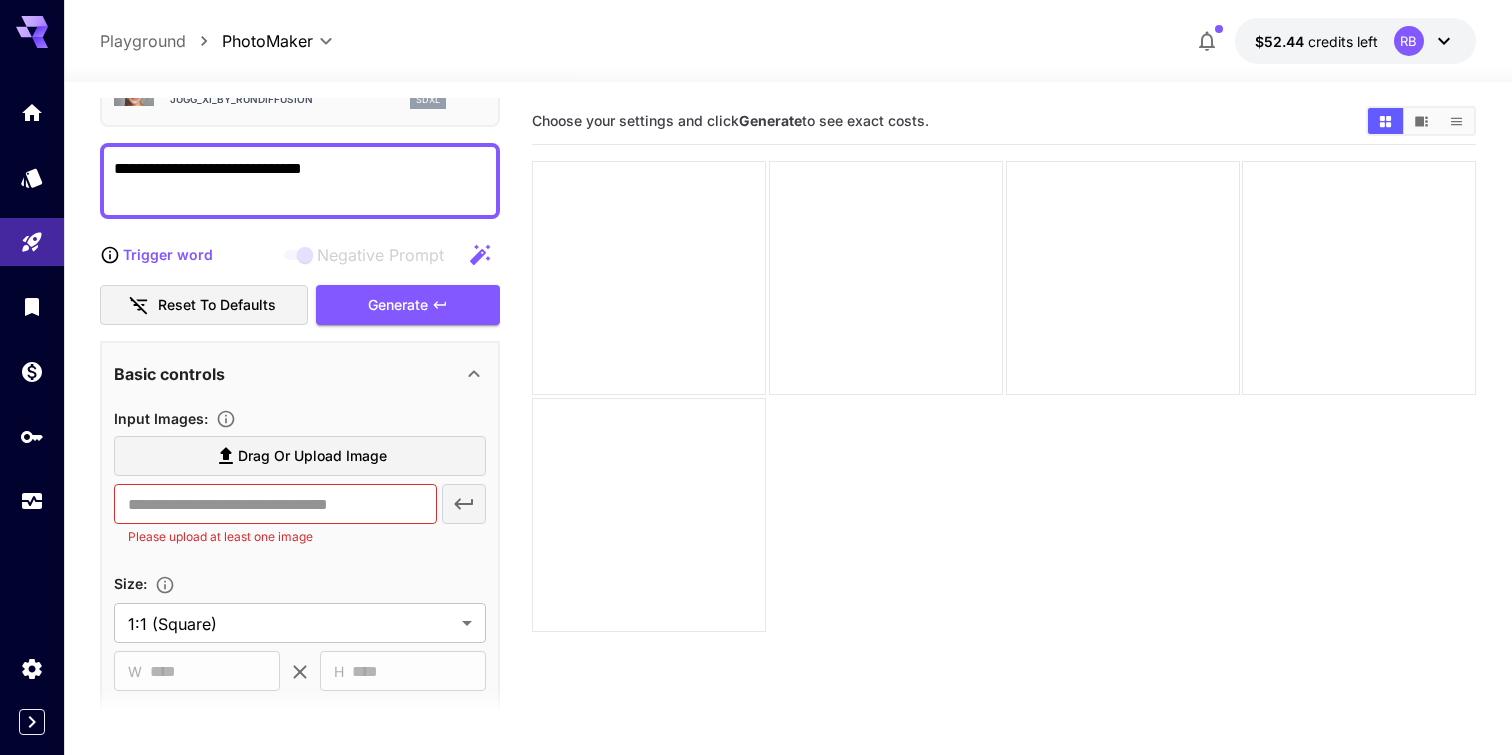 click on "Drag or upload image" at bounding box center (312, 456) 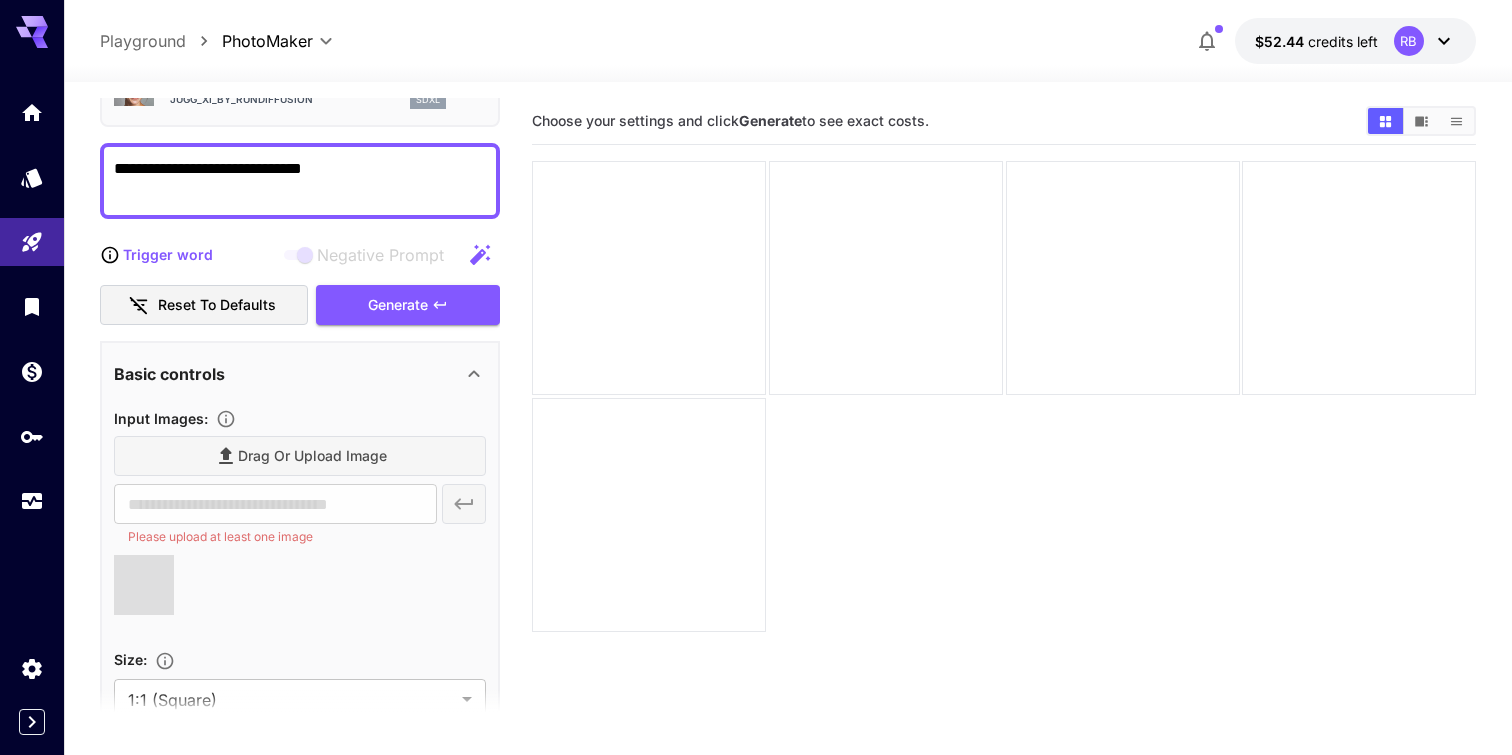 click on "**********" at bounding box center [300, 181] 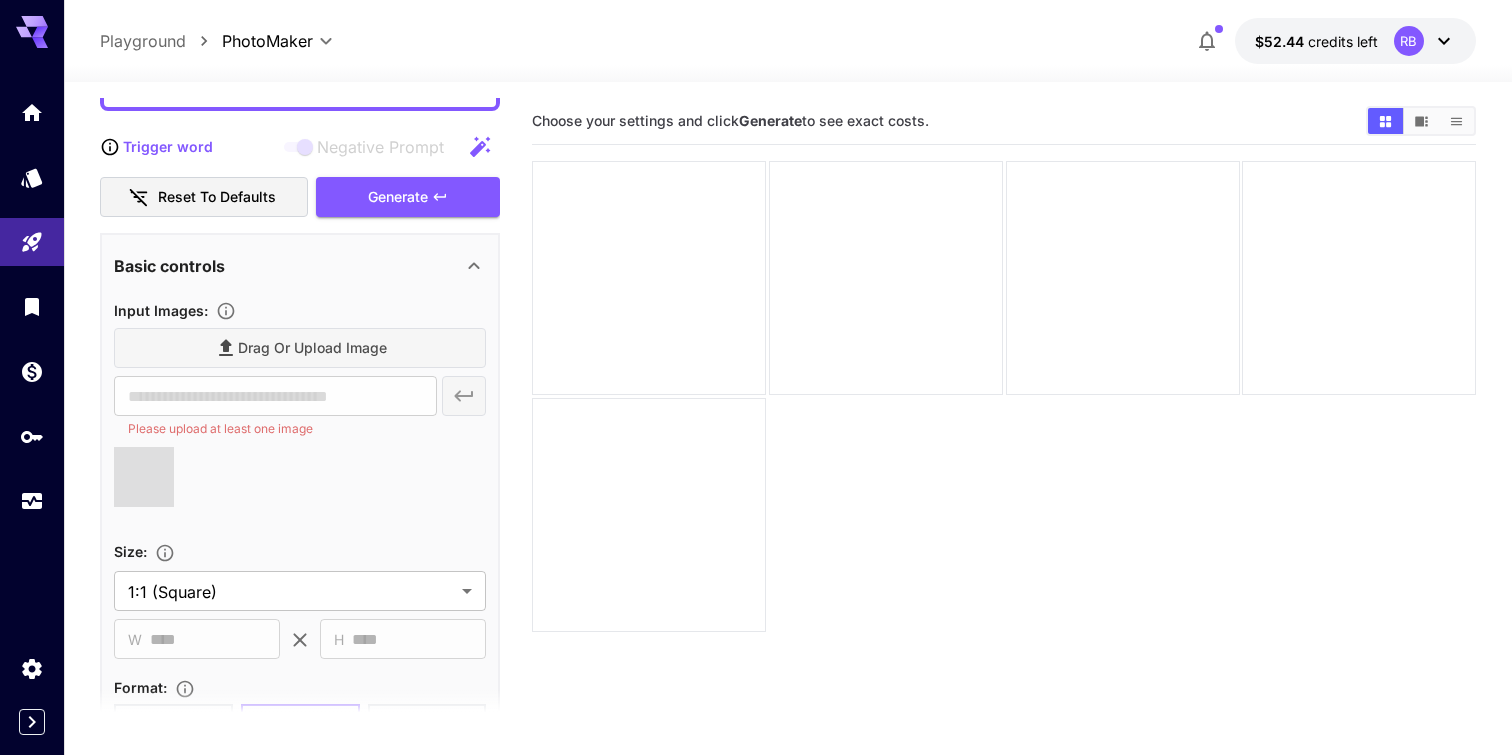scroll, scrollTop: 250, scrollLeft: 0, axis: vertical 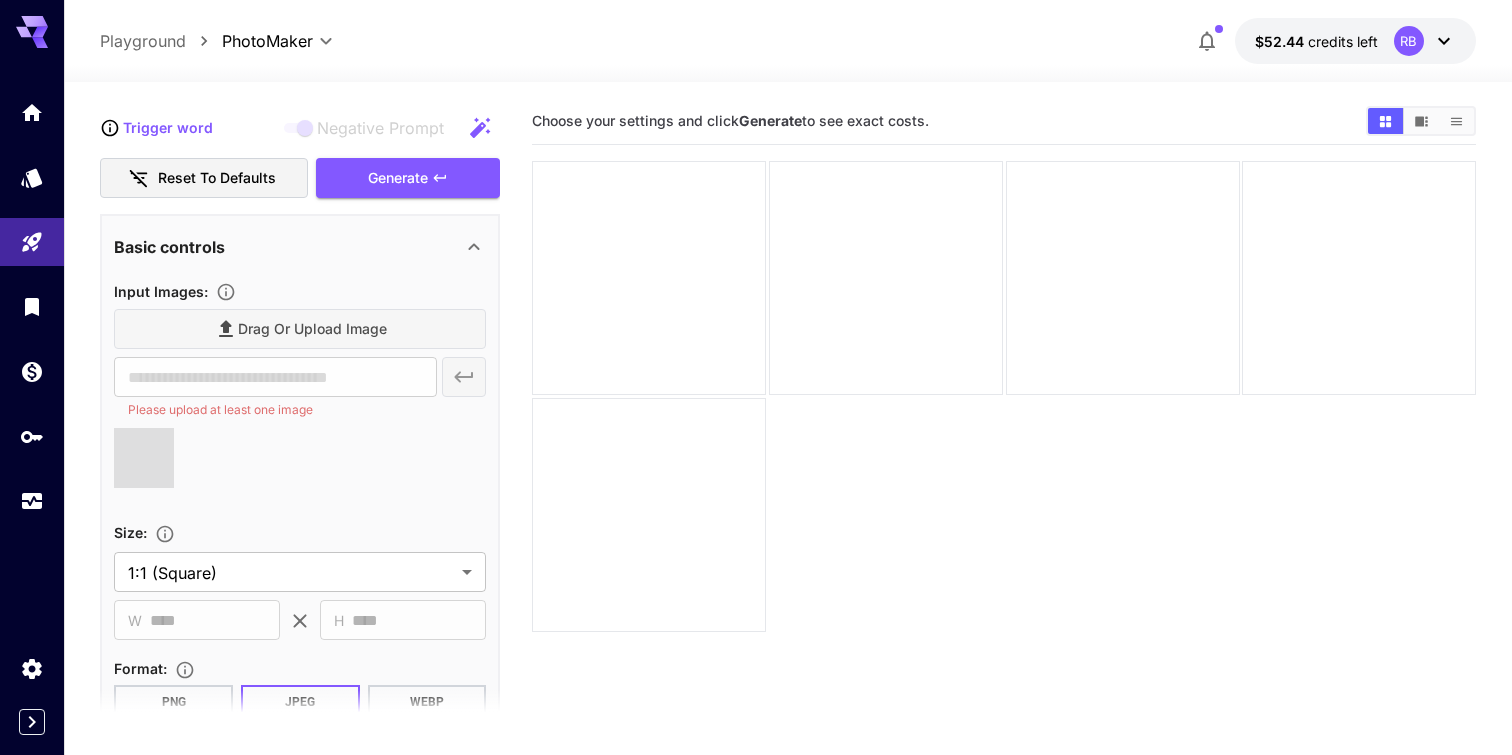 type on "**********" 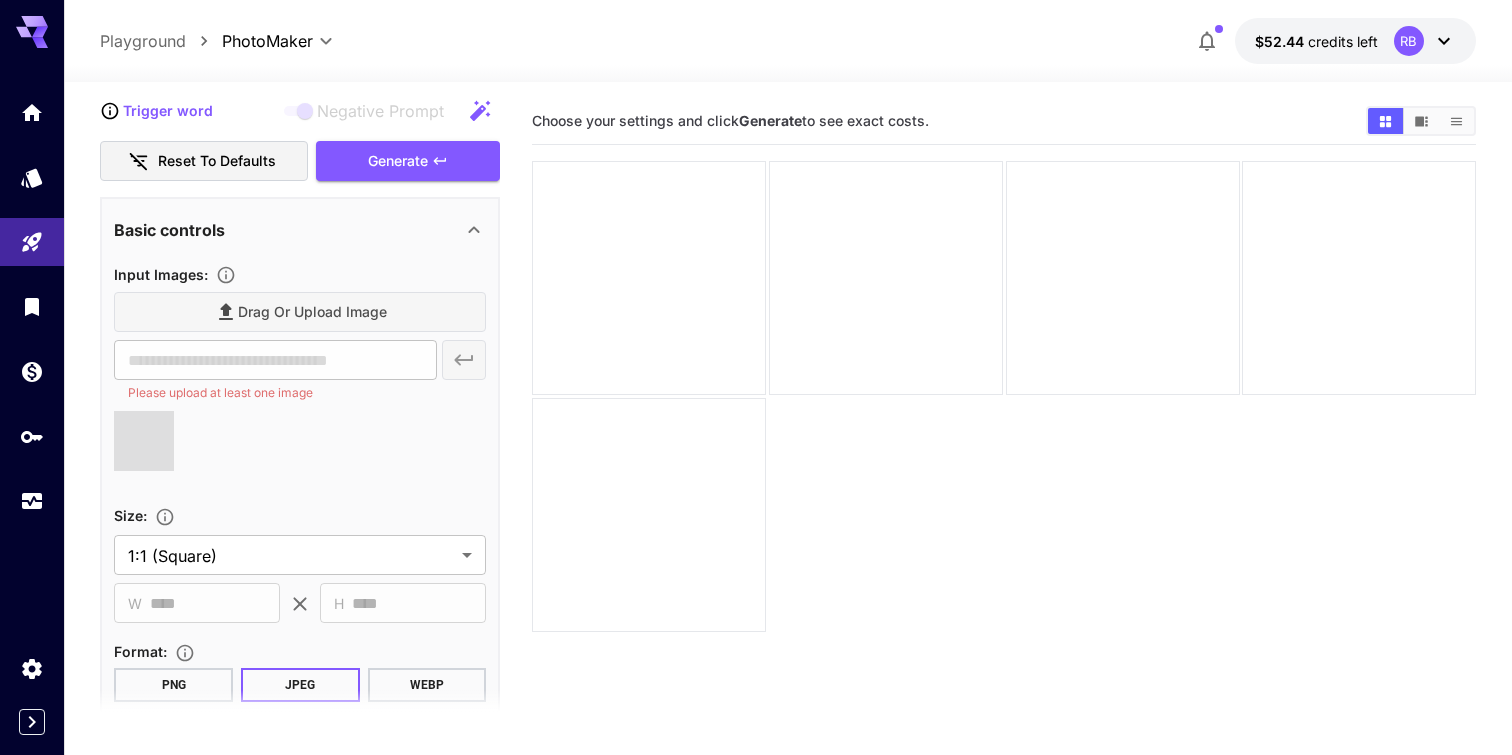 scroll, scrollTop: 268, scrollLeft: 0, axis: vertical 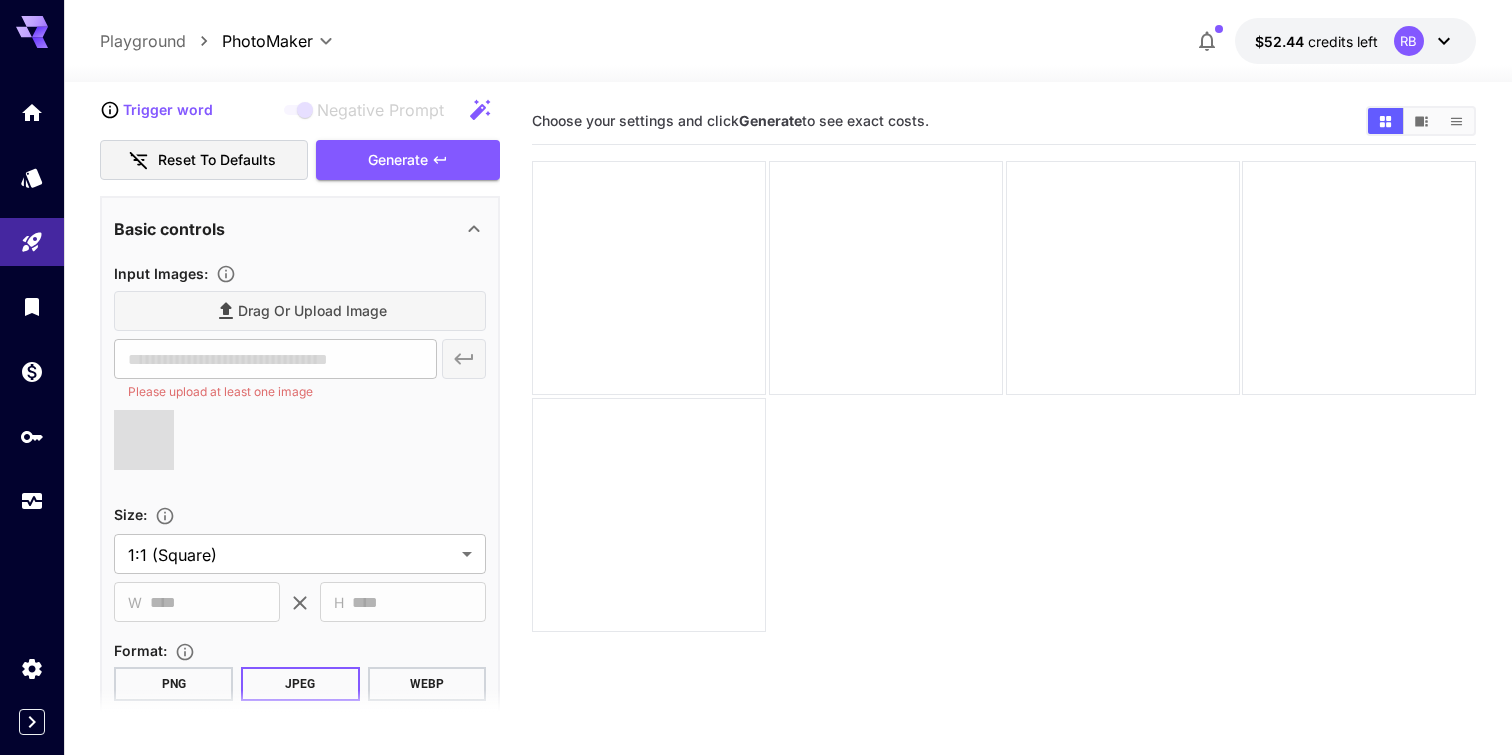 type on "**********" 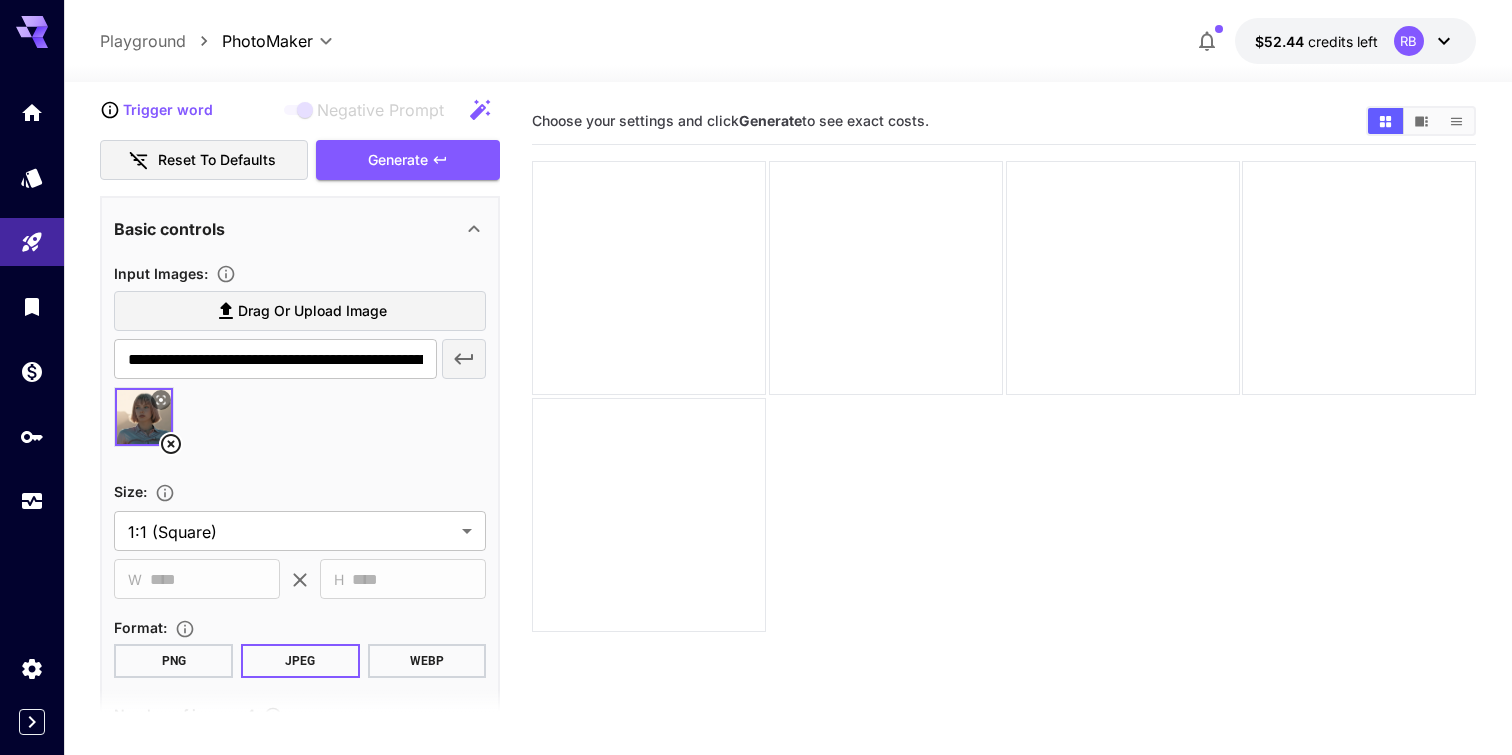 click on "Drag or upload image" at bounding box center [312, 311] 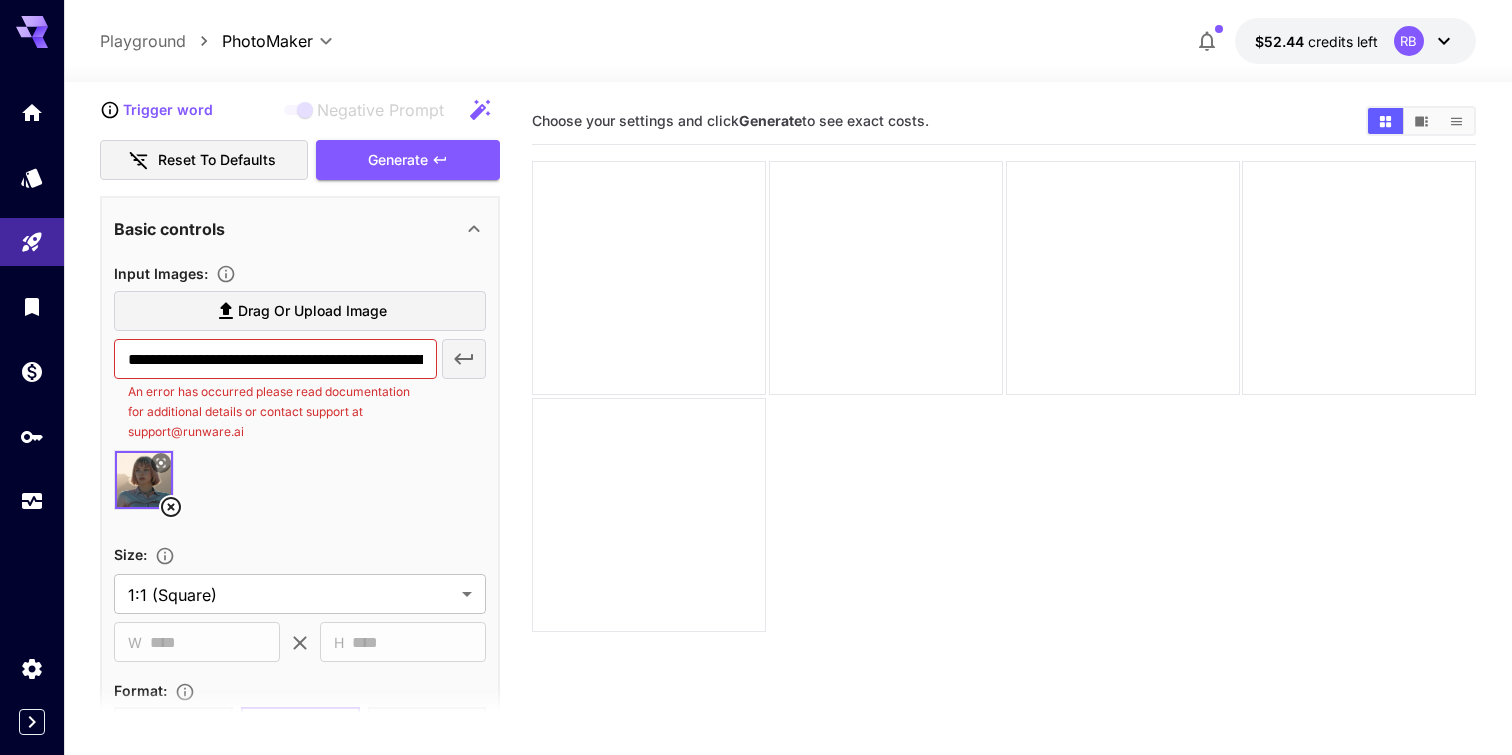 click on "Drag or upload image" at bounding box center (312, 311) 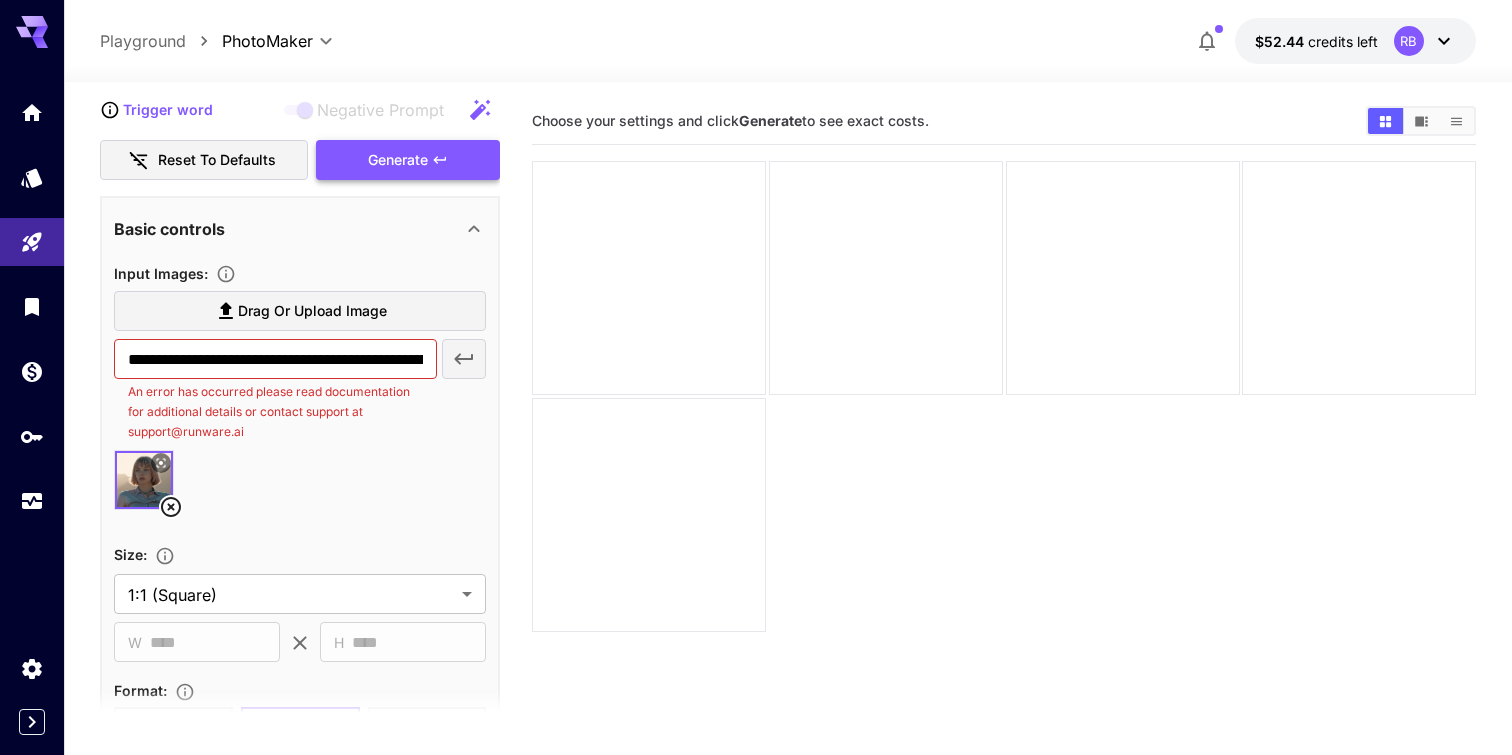 click on "Generate" at bounding box center [408, 160] 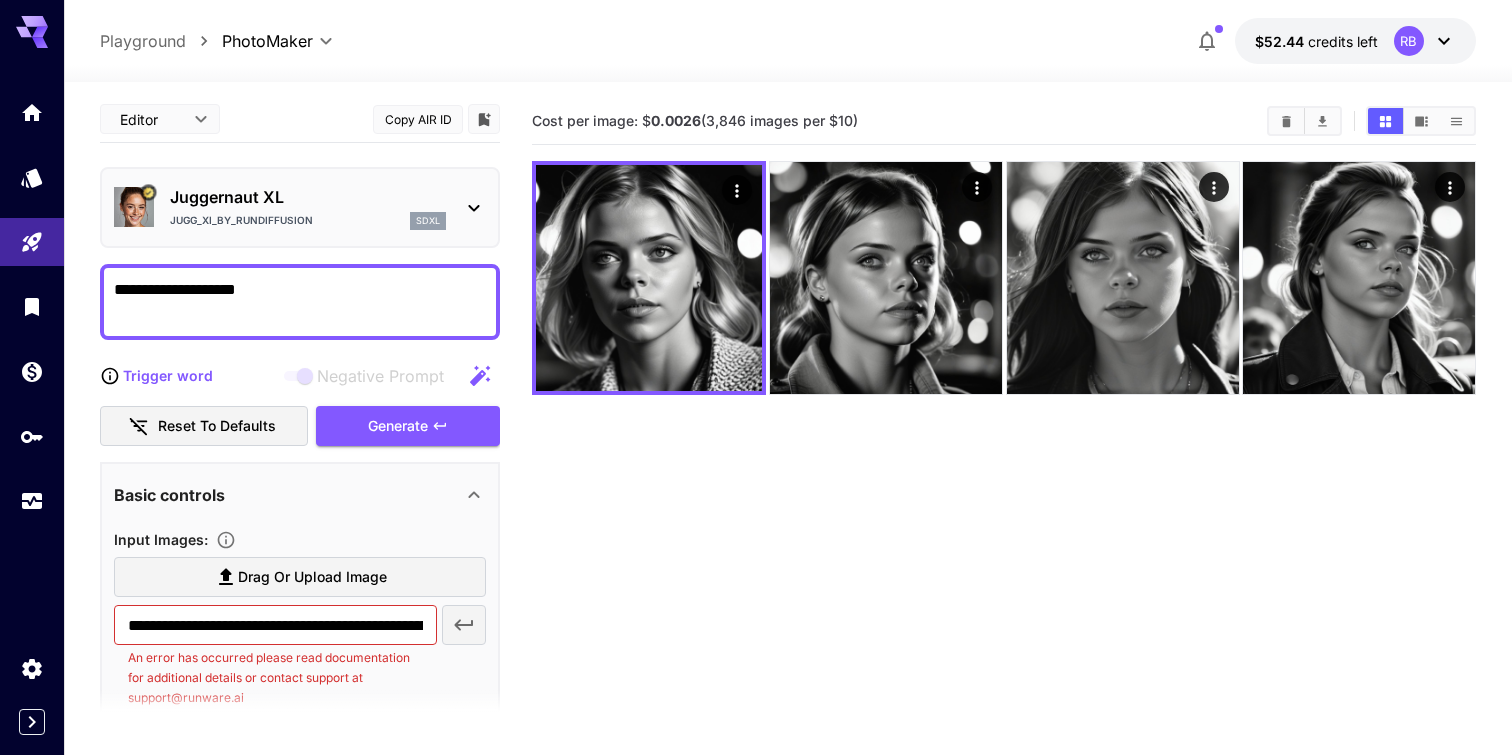 scroll, scrollTop: 0, scrollLeft: 0, axis: both 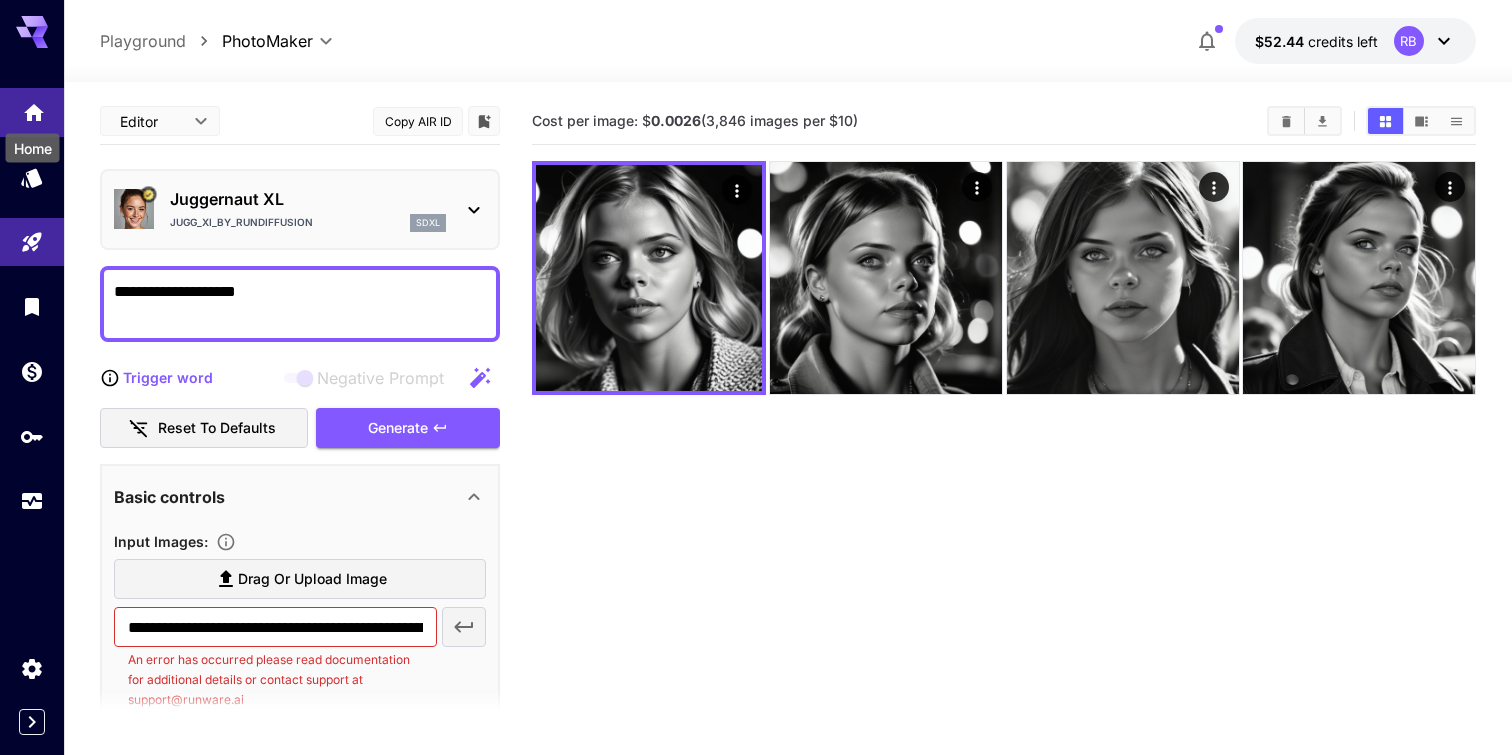 click 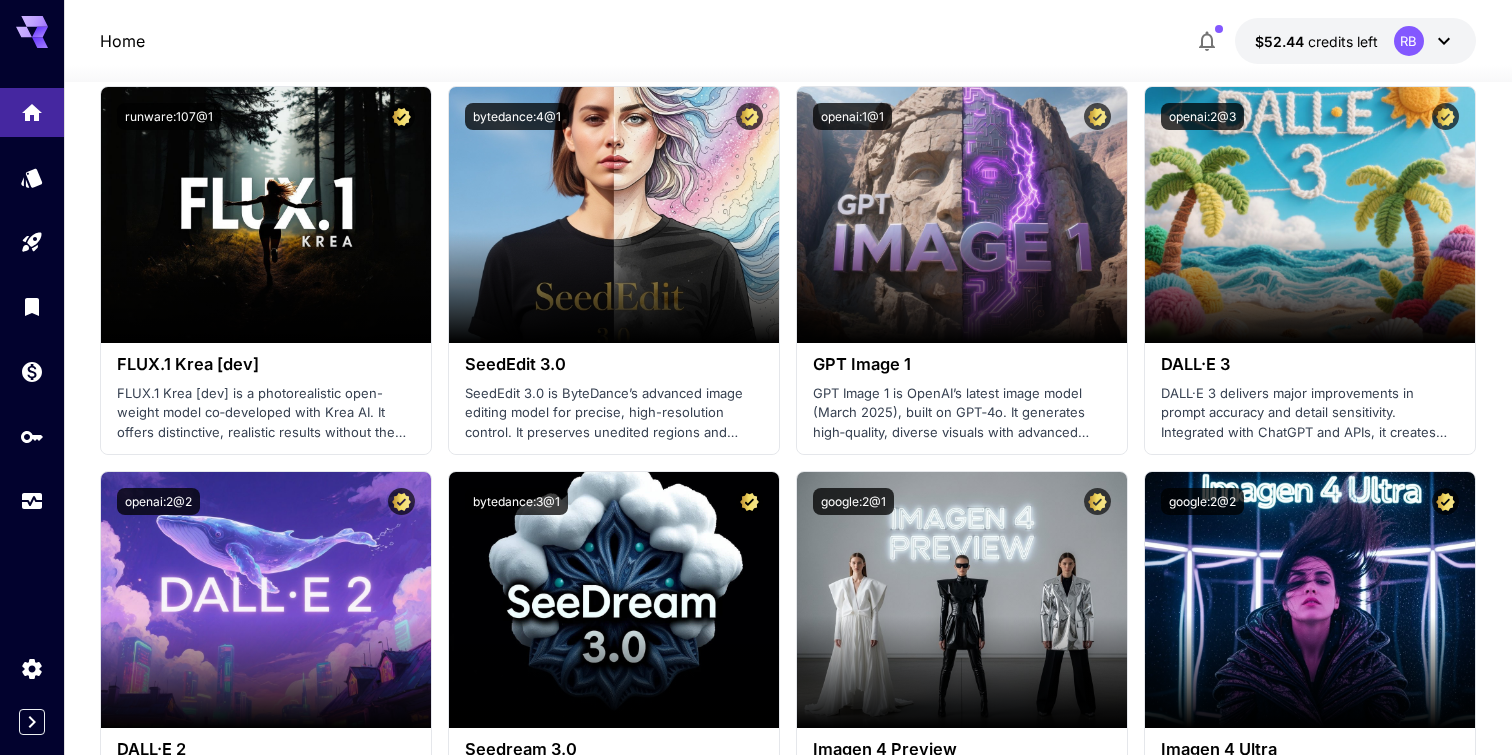 scroll, scrollTop: 2549, scrollLeft: 0, axis: vertical 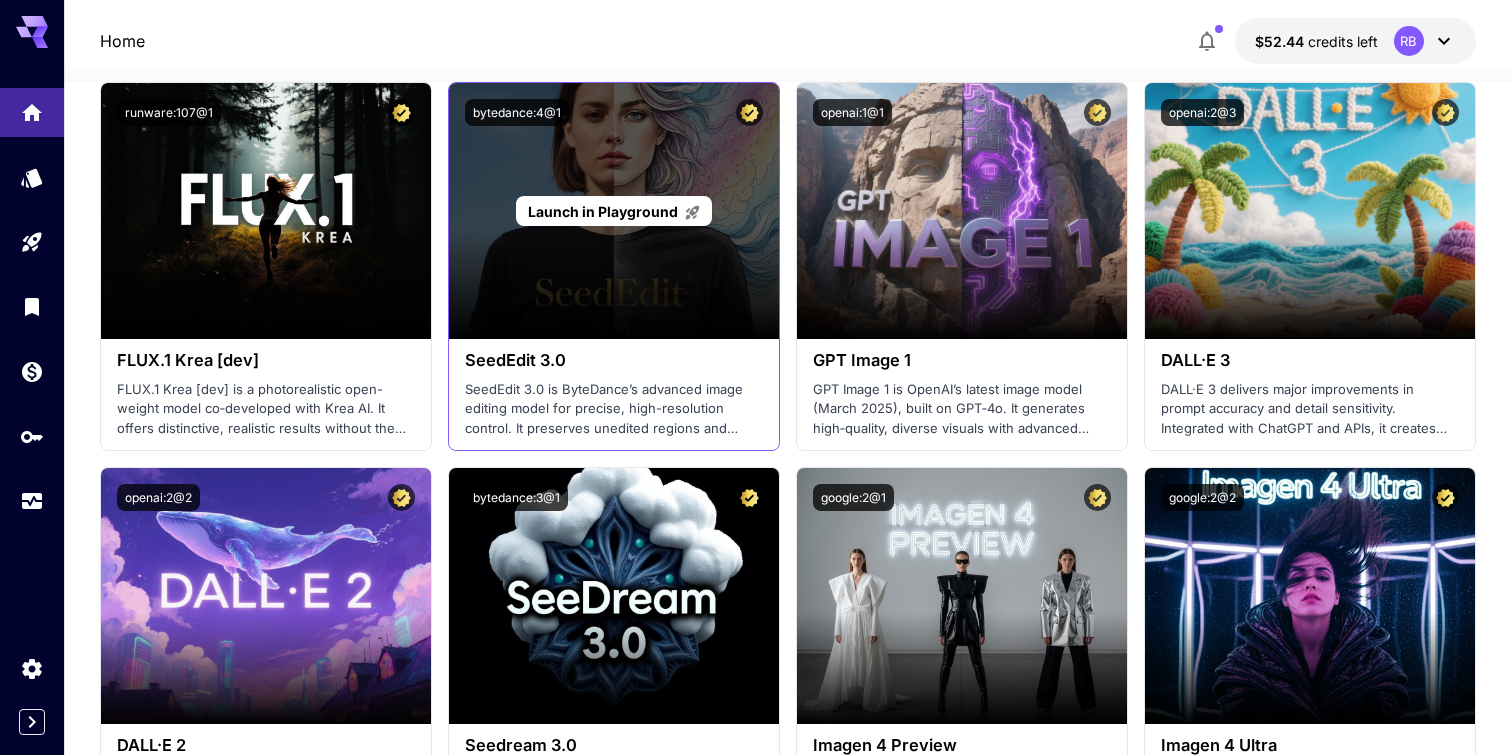 click on "Launch in Playground" at bounding box center (614, 211) 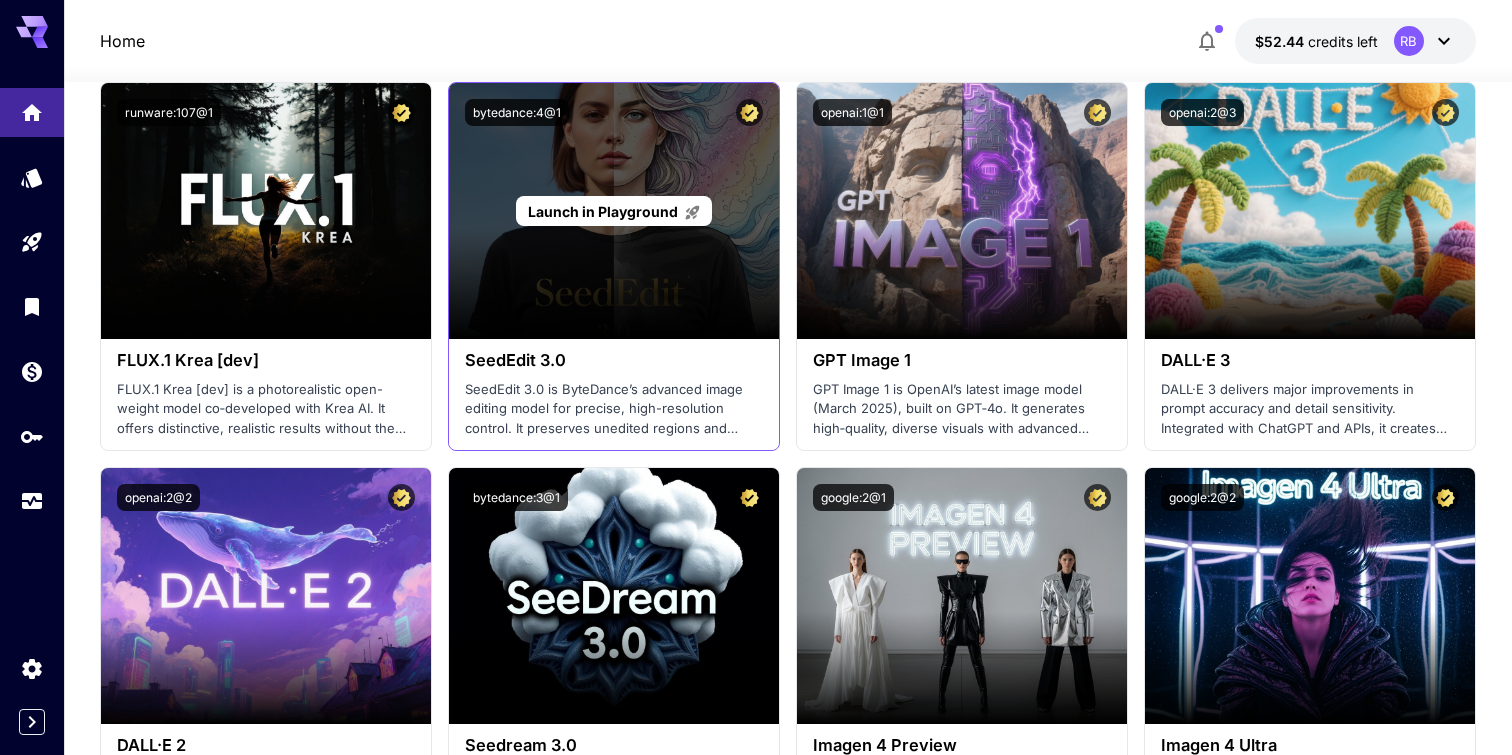 click on "Launch in Playground" at bounding box center [613, 211] 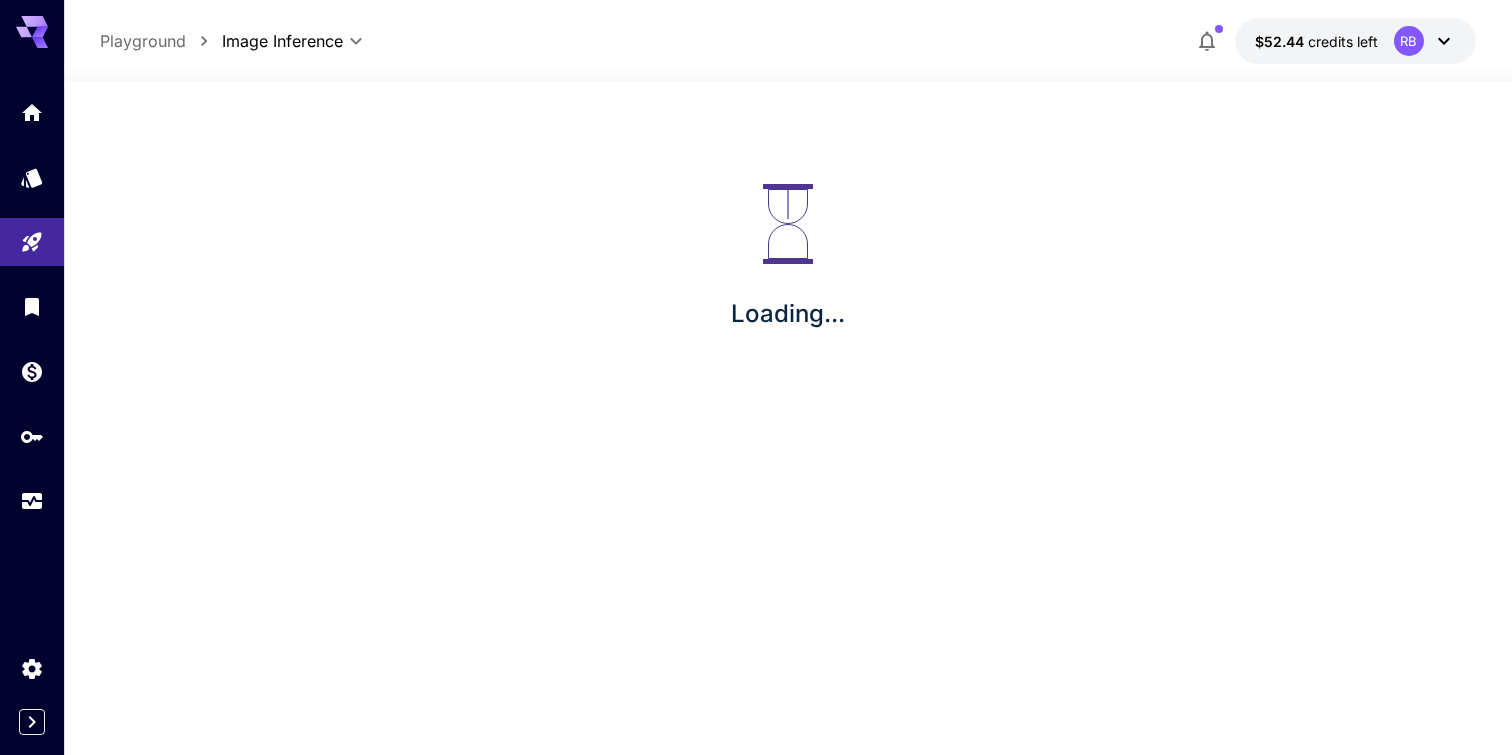 scroll, scrollTop: 0, scrollLeft: 0, axis: both 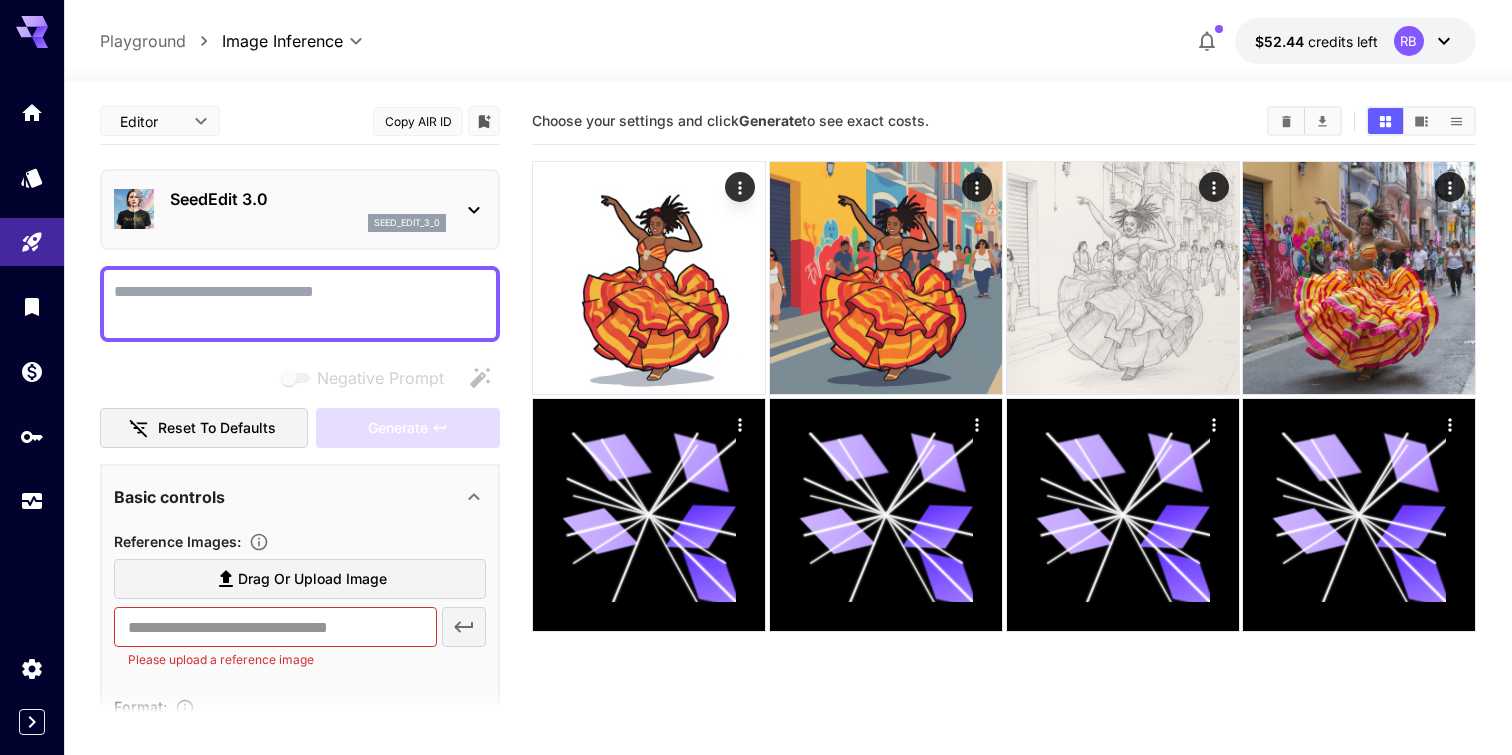 click on "Drag or upload image" at bounding box center (312, 579) 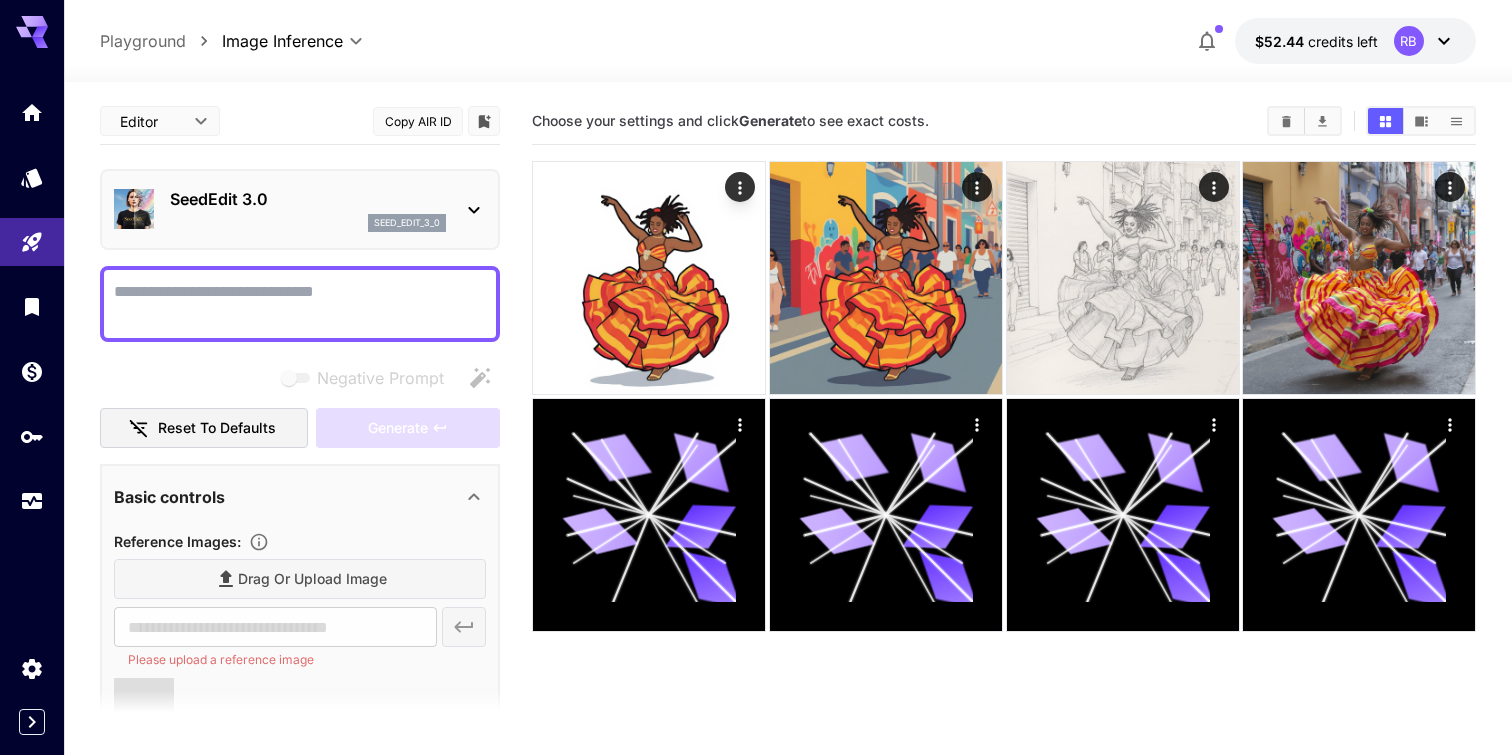 click on "Negative Prompt" at bounding box center (300, 304) 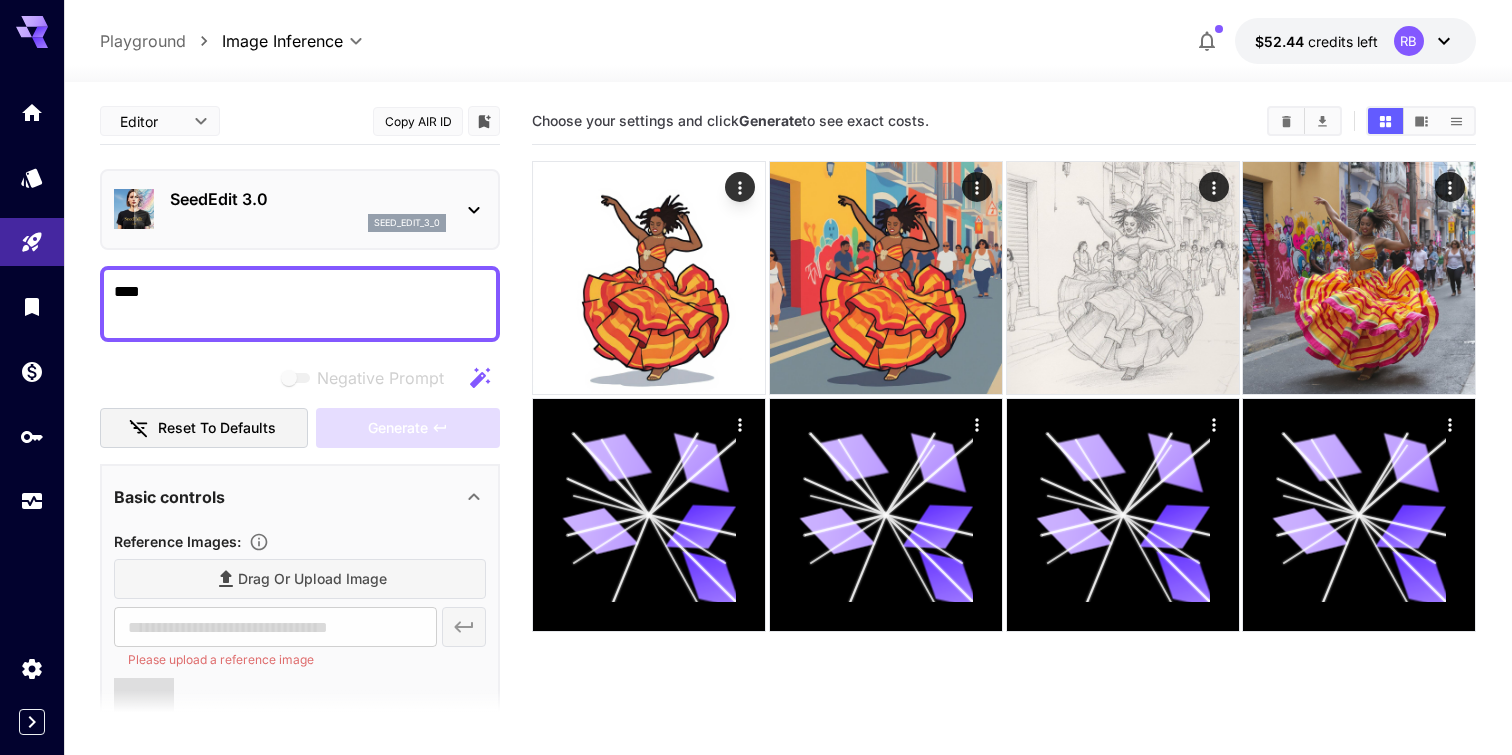 type on "*****" 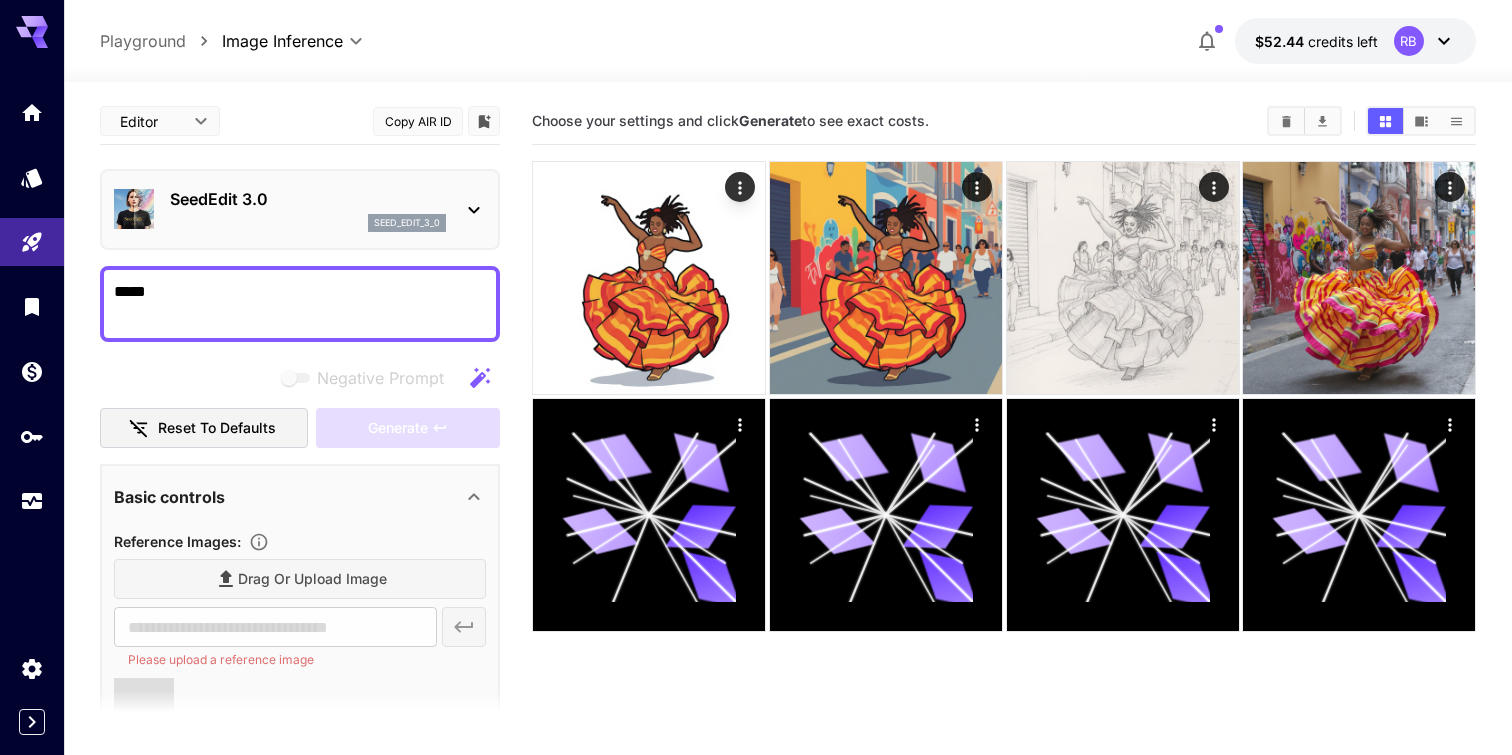 type on "**********" 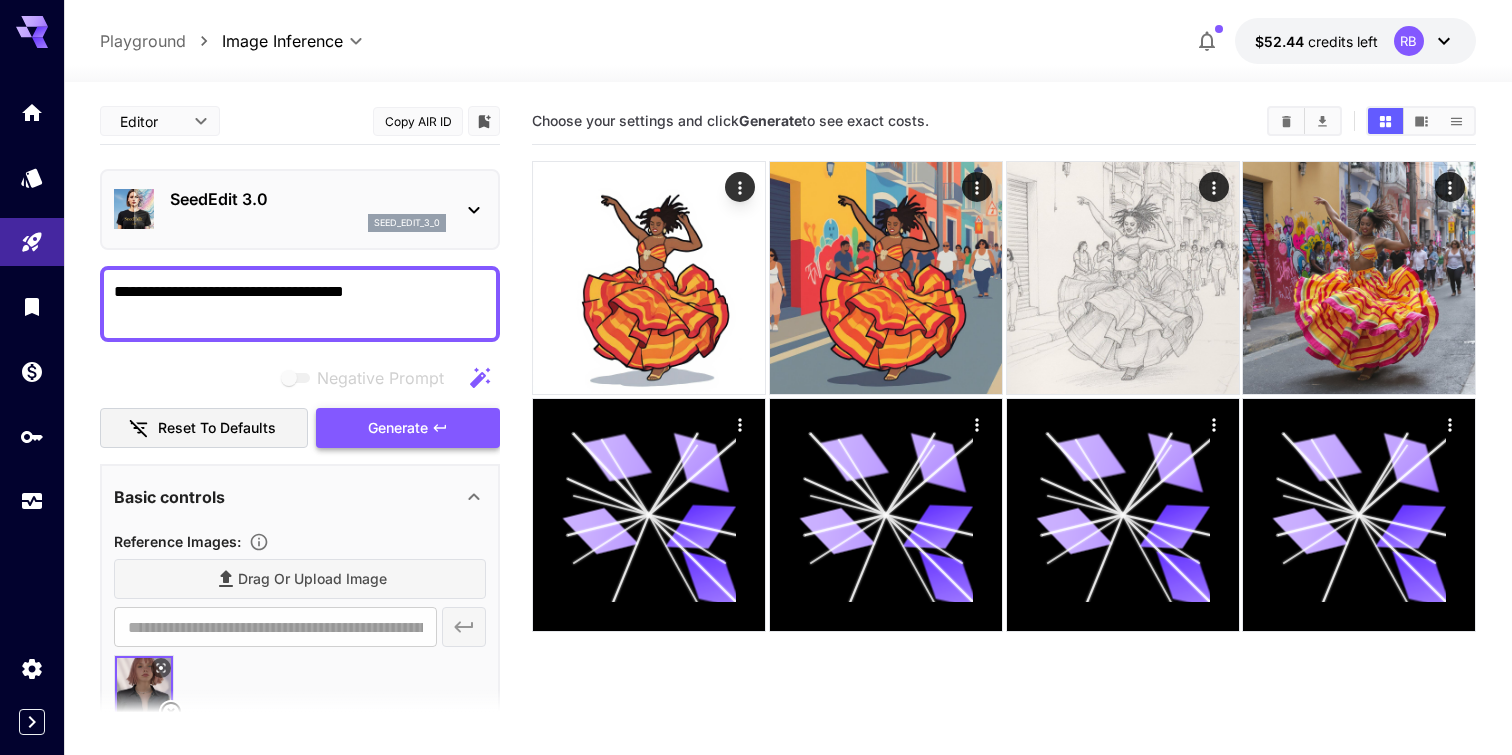 type on "**********" 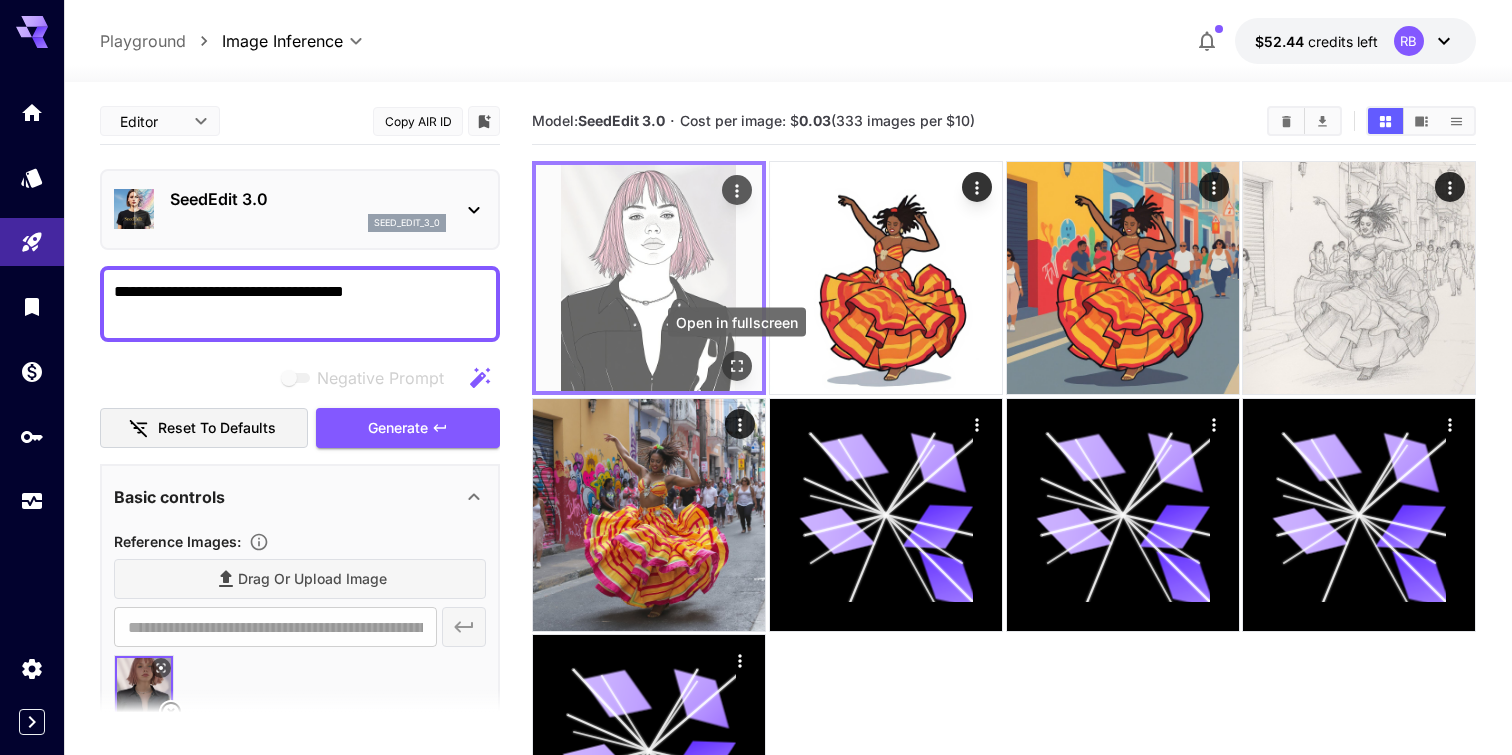 click at bounding box center [737, 366] 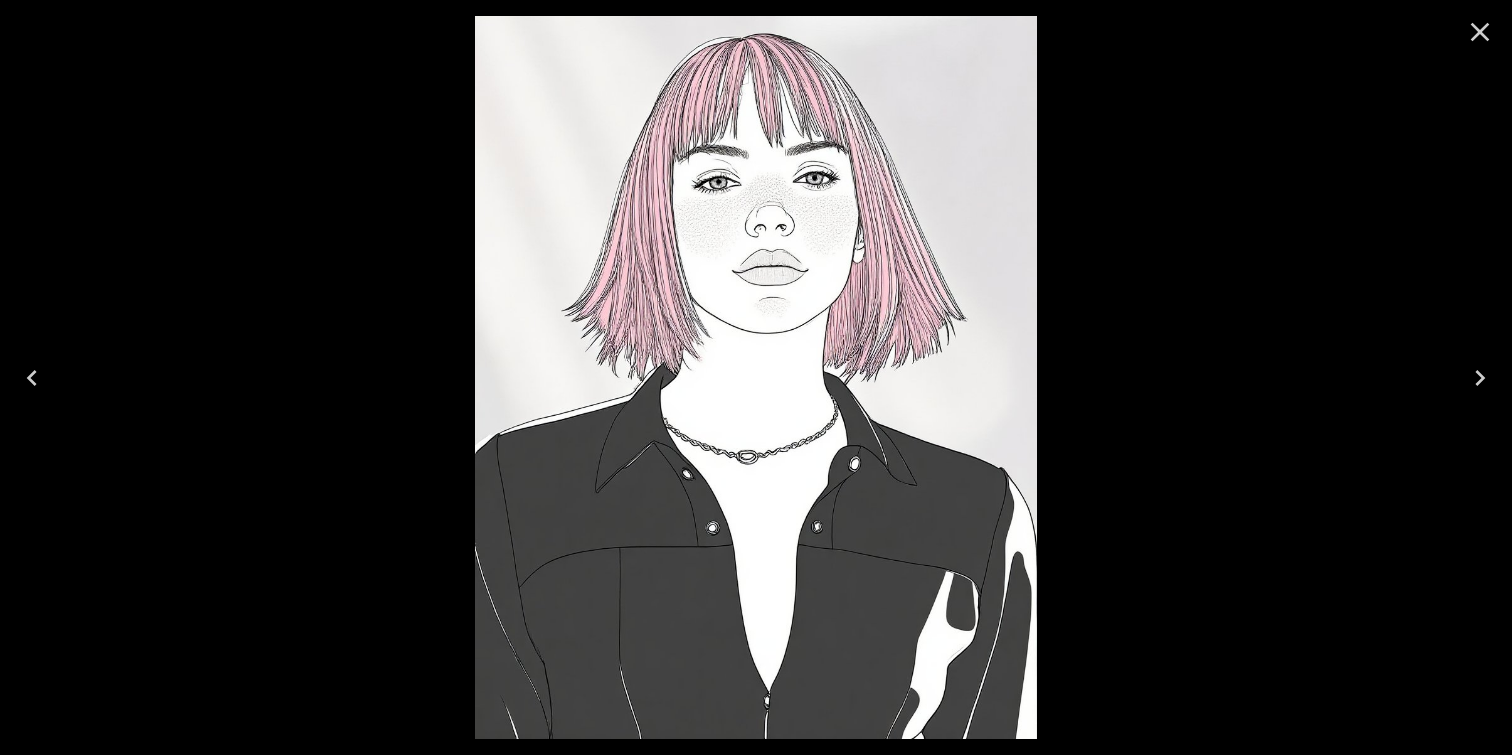 click 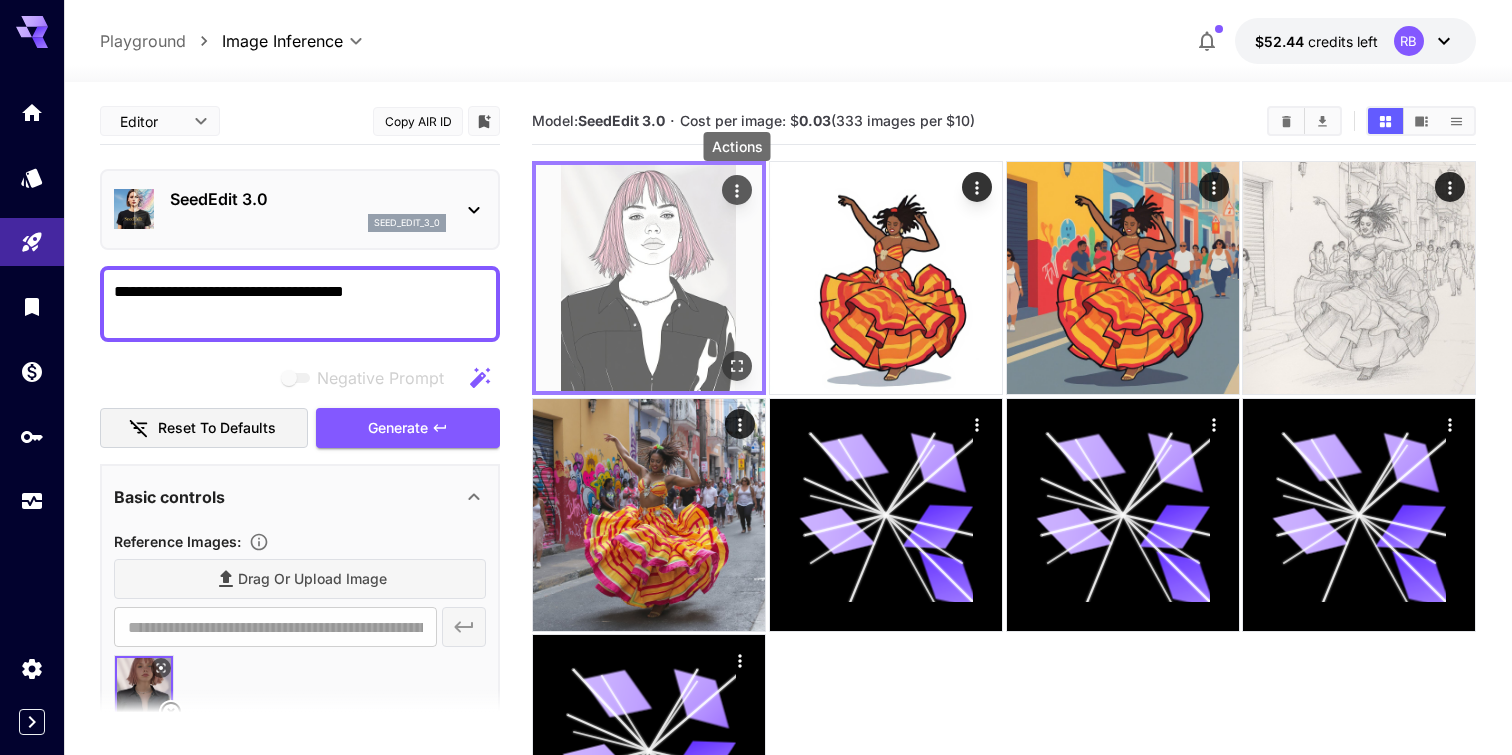 click 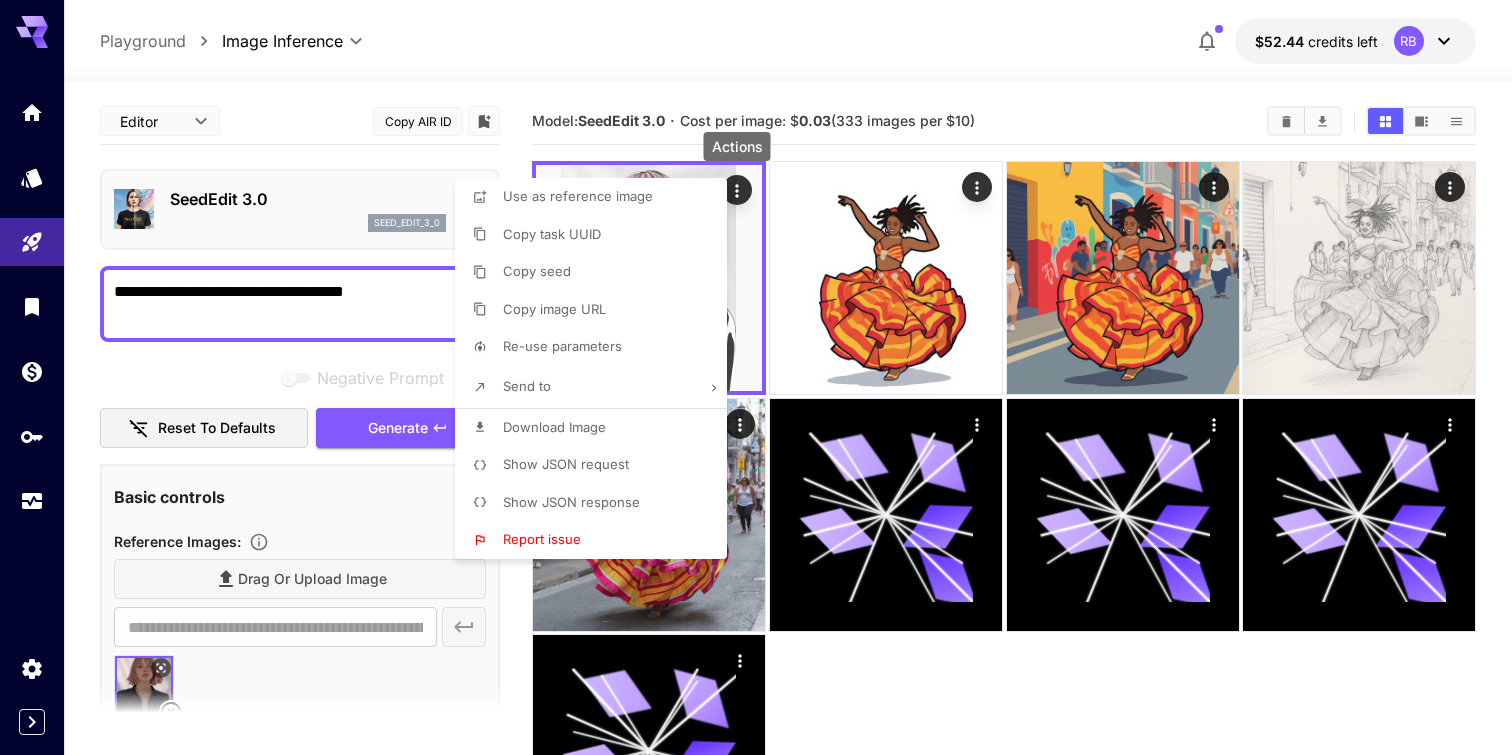click on "Download Image" at bounding box center [597, 428] 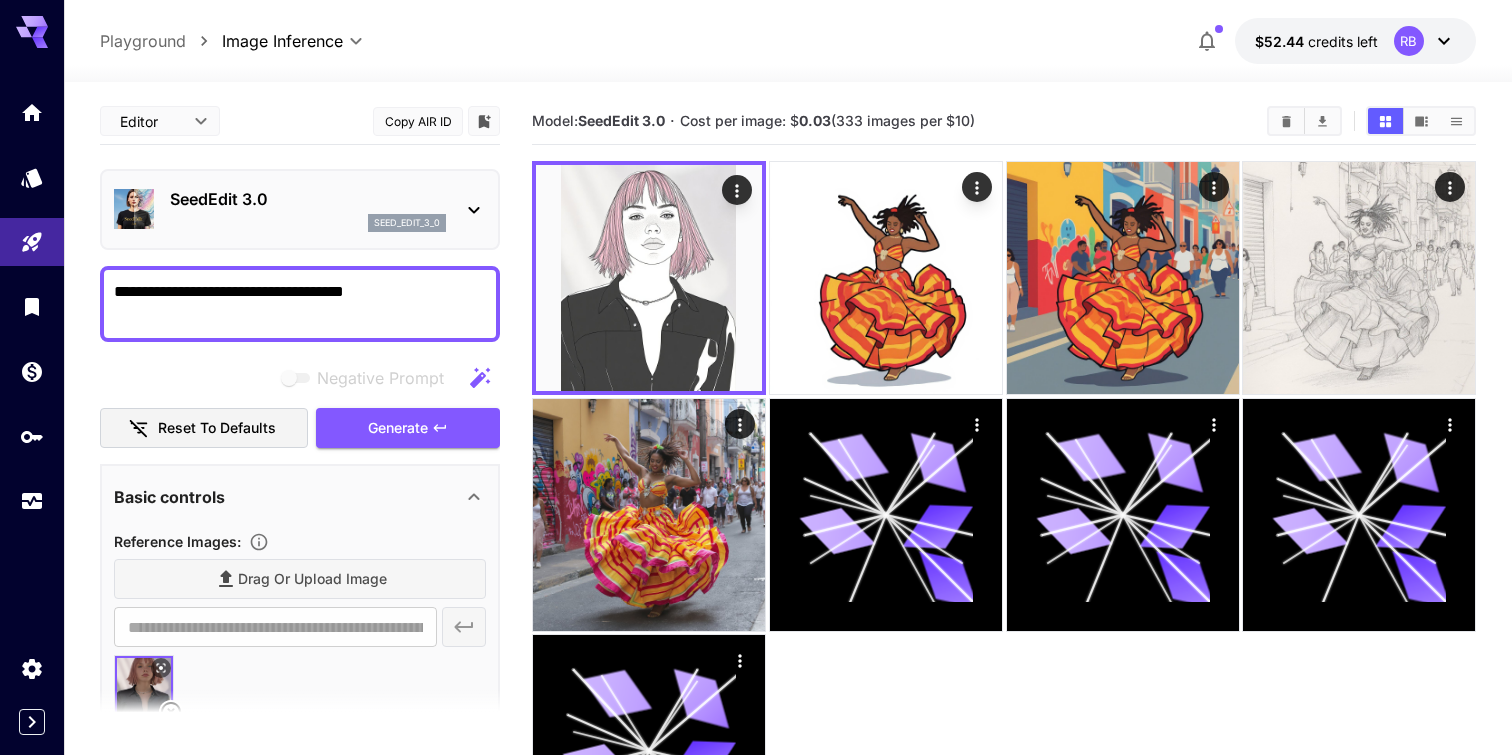 click on "Drag or upload image" at bounding box center (300, 579) 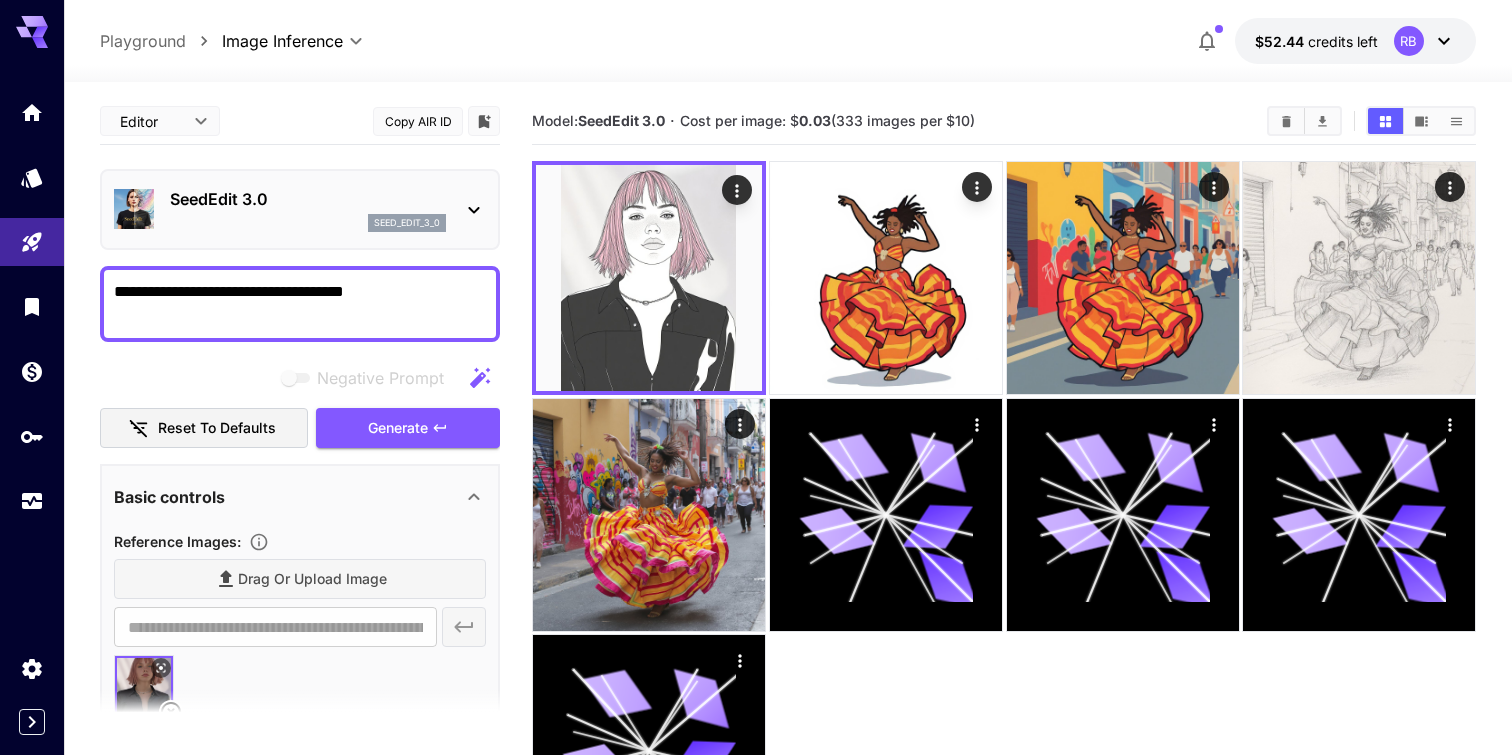 click on "**********" at bounding box center (300, 304) 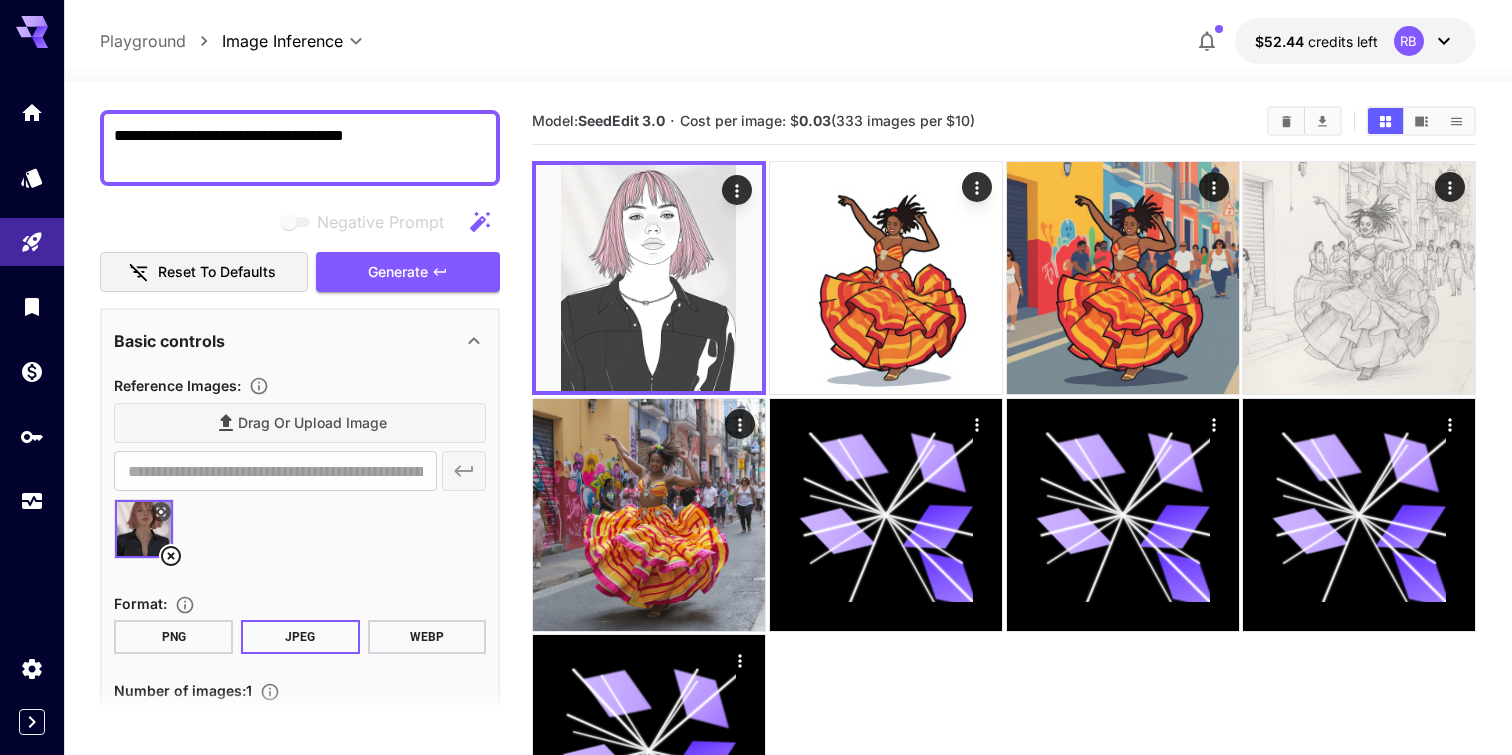 scroll, scrollTop: 167, scrollLeft: 0, axis: vertical 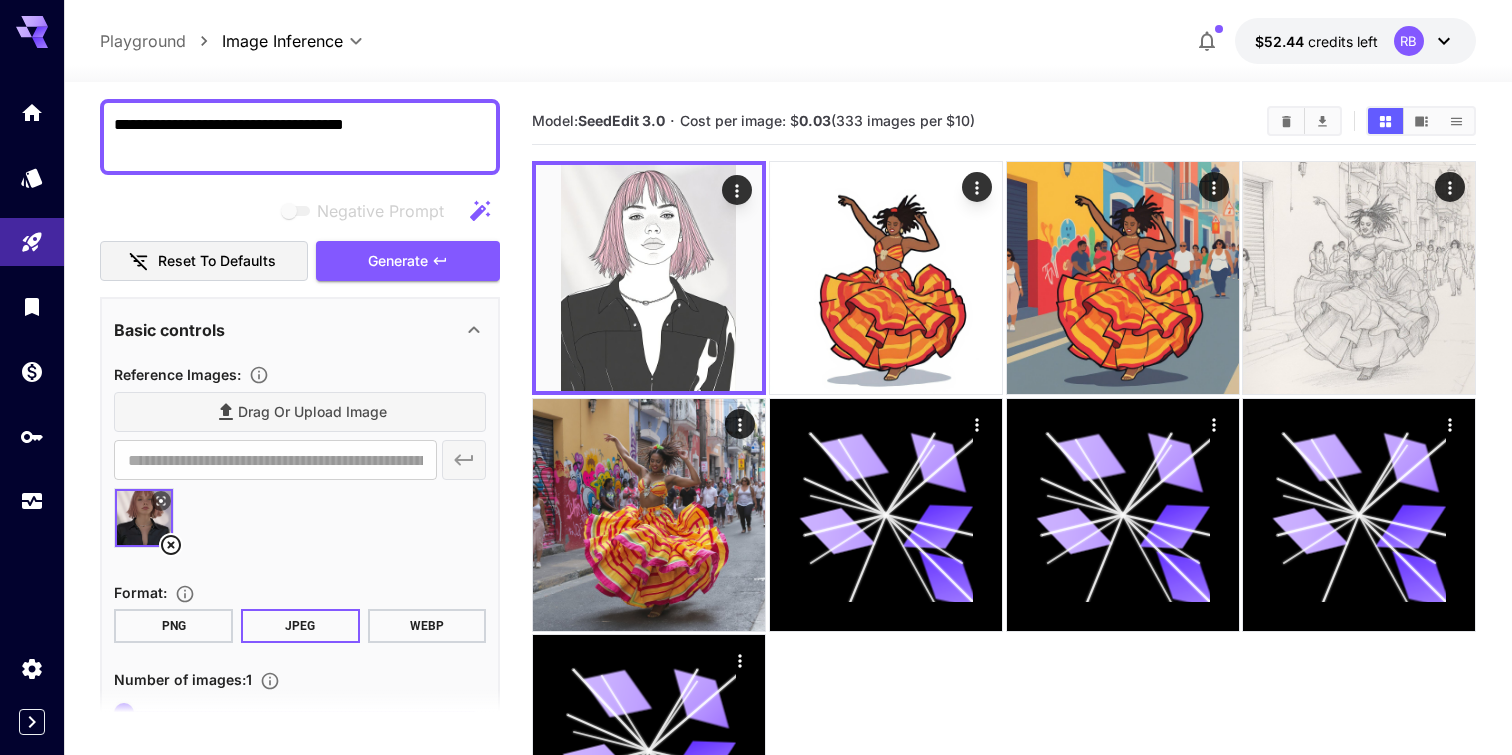 click 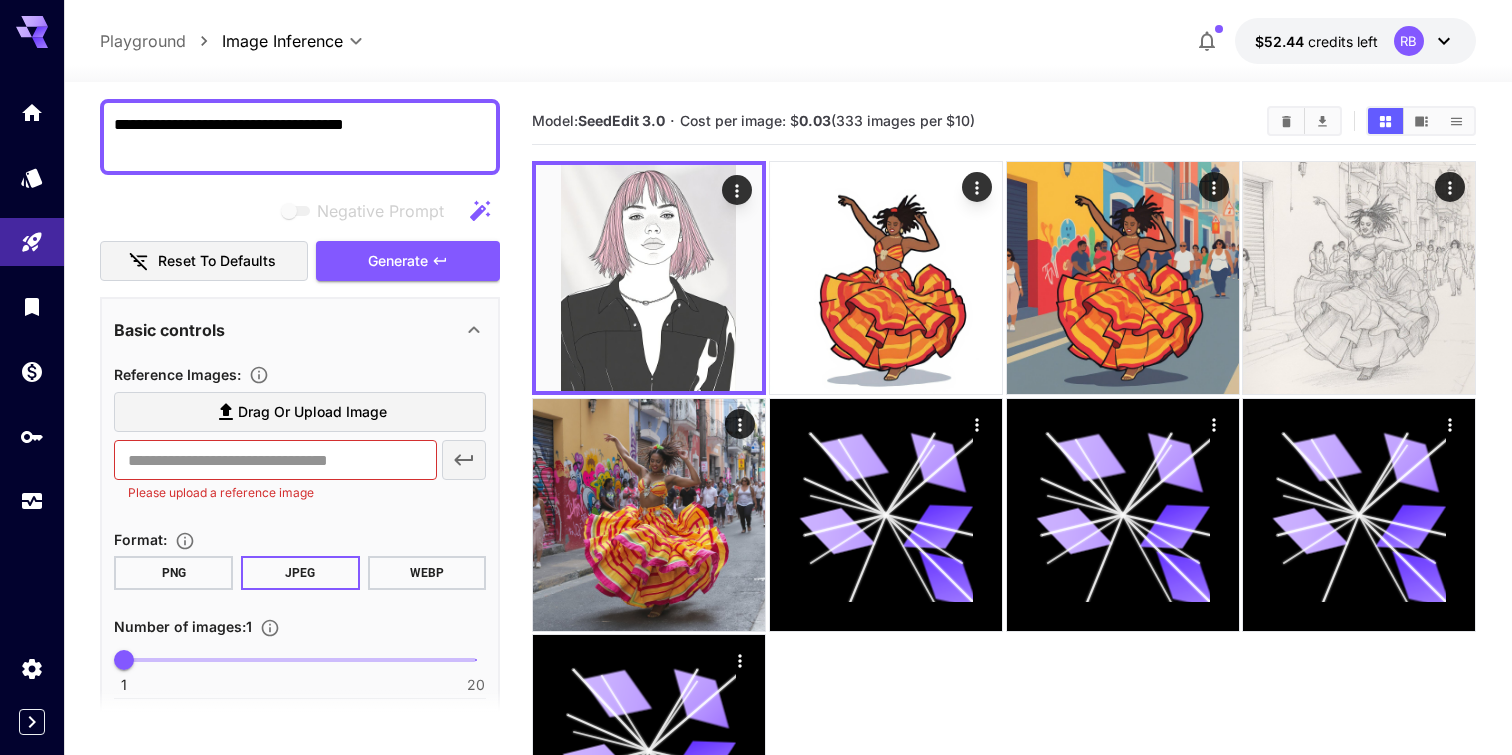 click on "Drag or upload image" at bounding box center [312, 412] 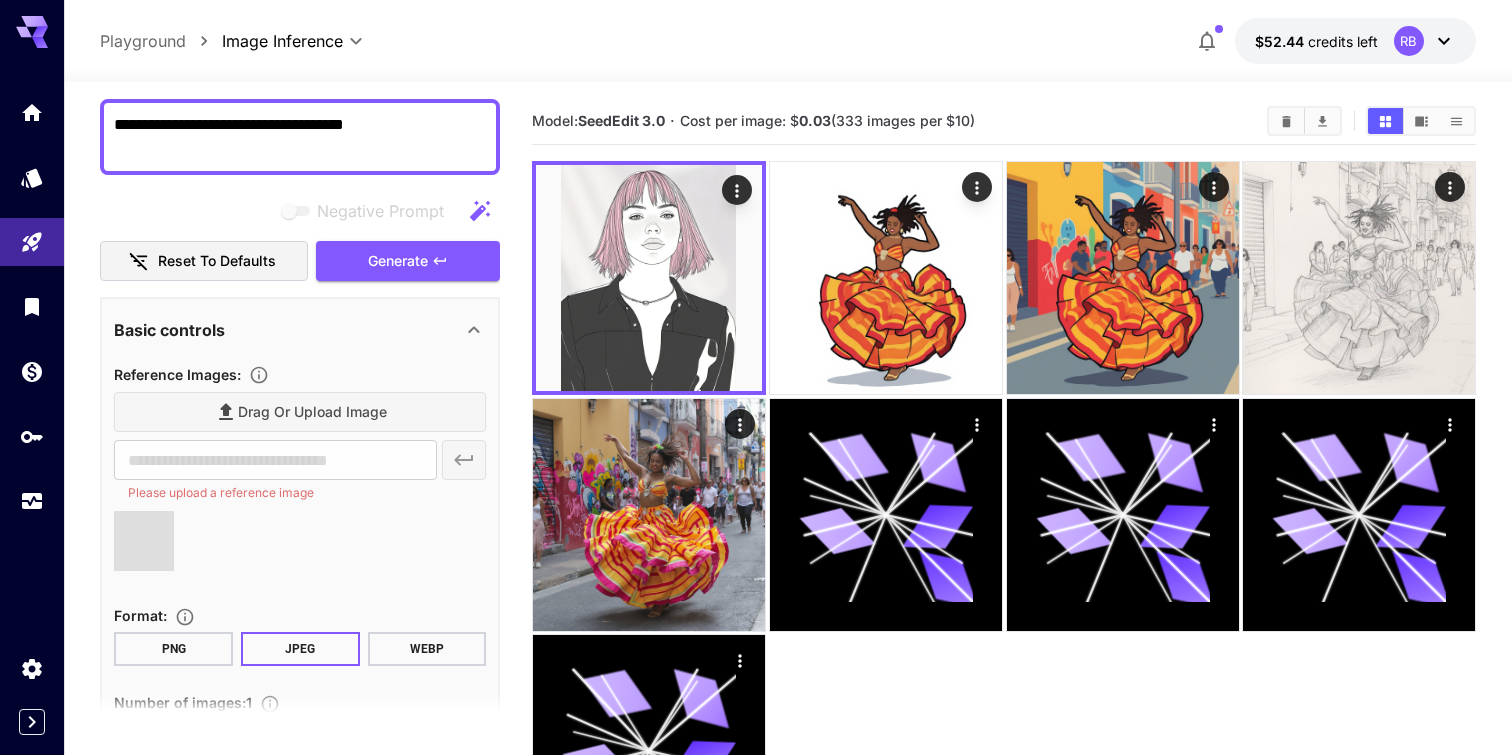 type on "**********" 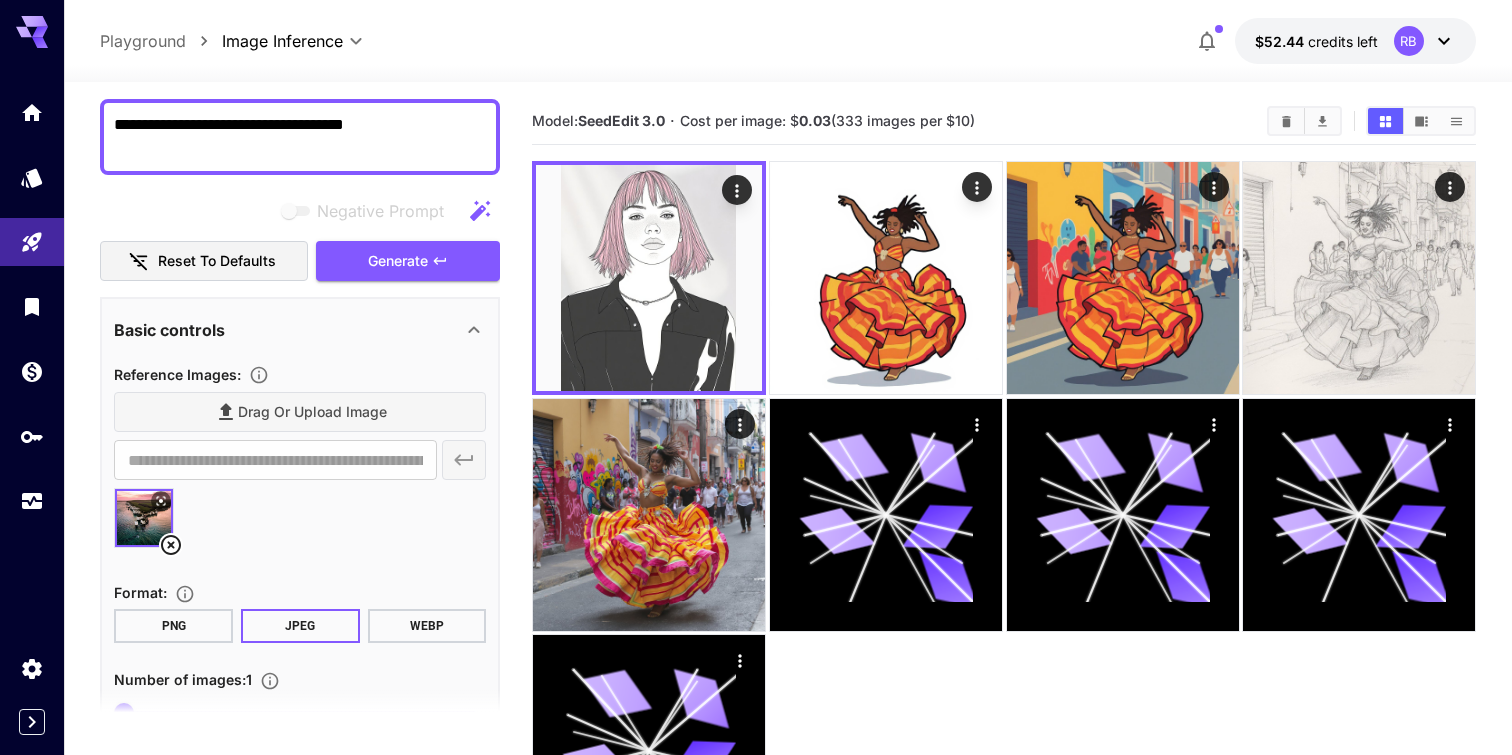 drag, startPoint x: 213, startPoint y: 126, endPoint x: 195, endPoint y: 126, distance: 18 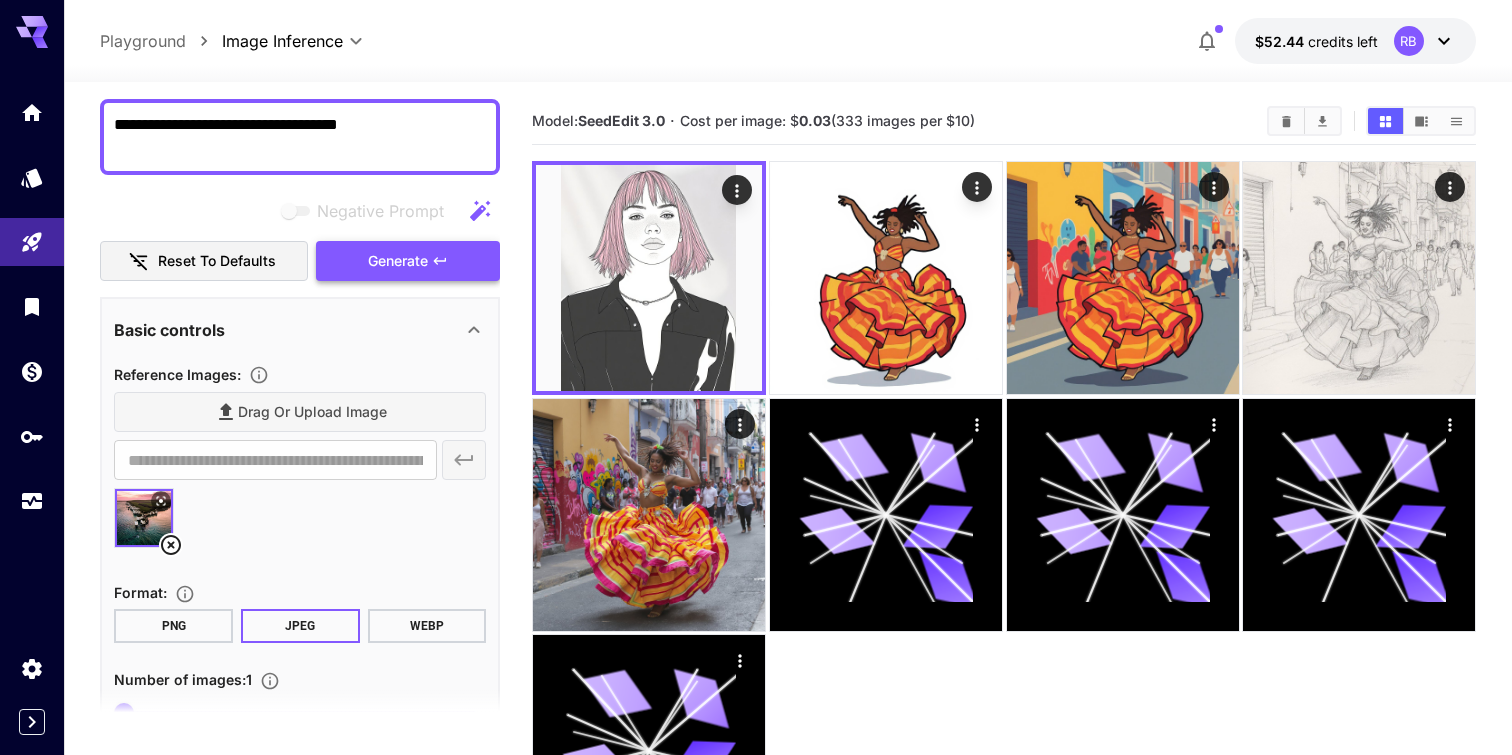 type on "**********" 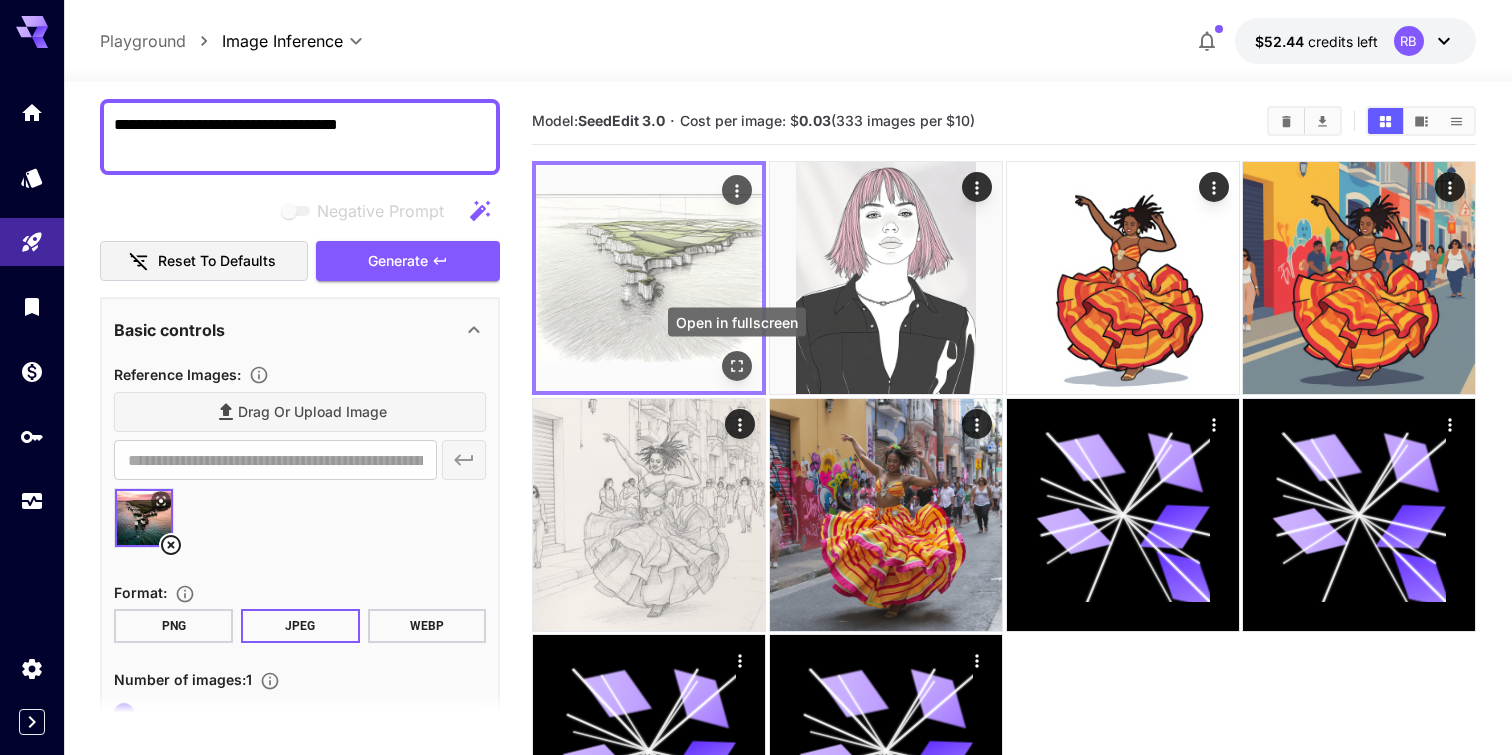 click 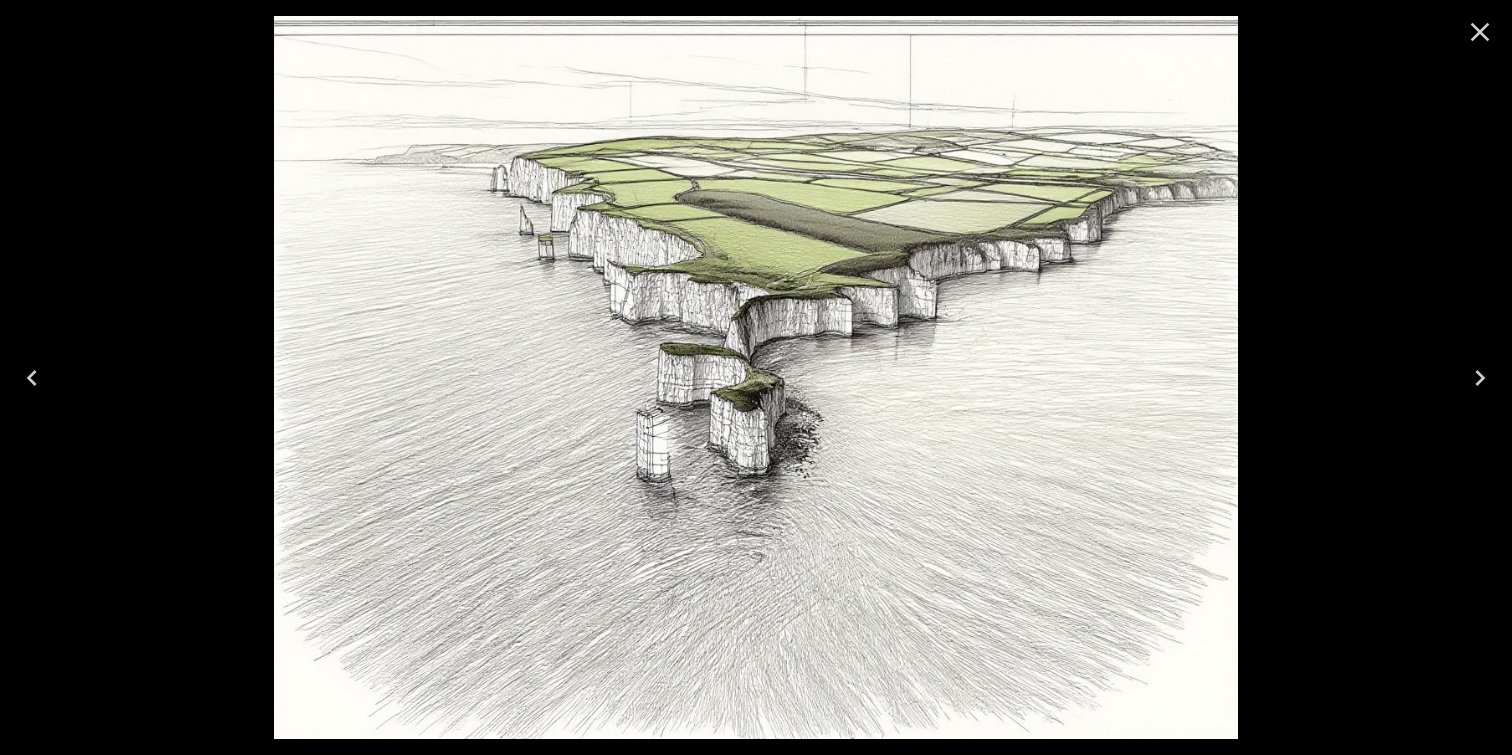 click 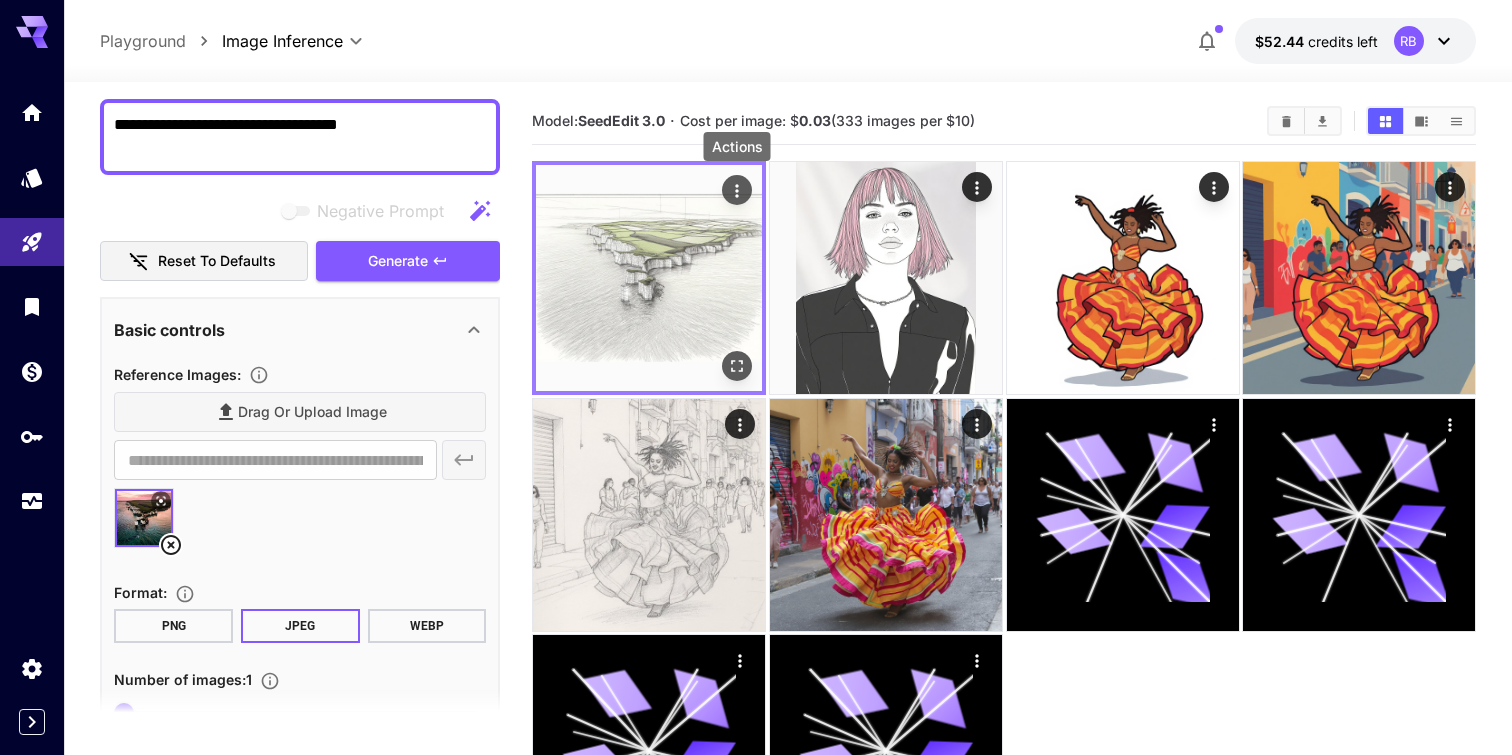 click 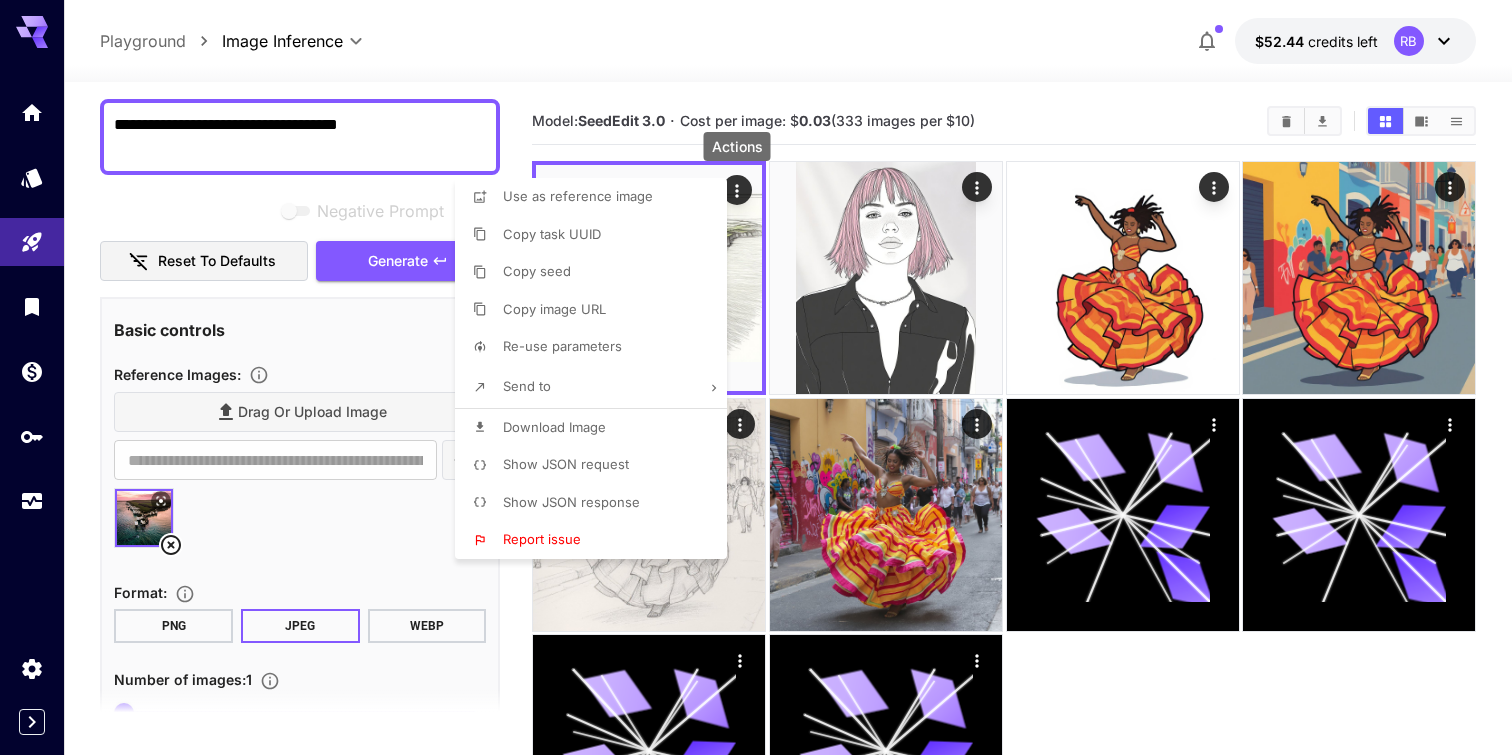click on "Download Image" at bounding box center (597, 428) 